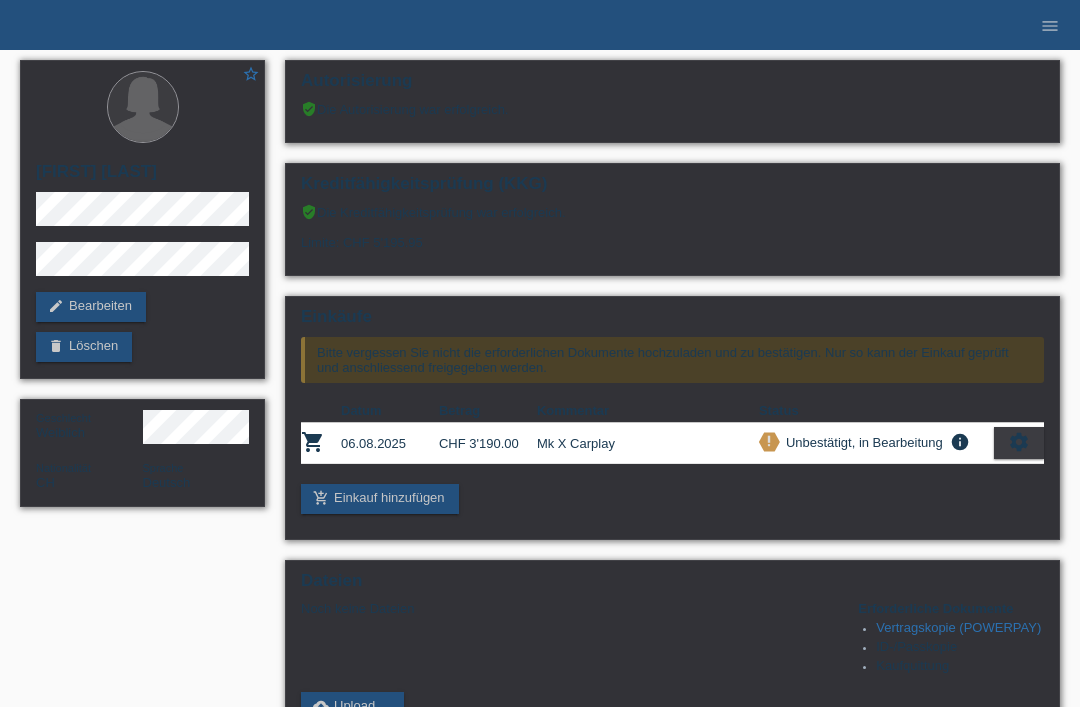 scroll, scrollTop: 0, scrollLeft: 0, axis: both 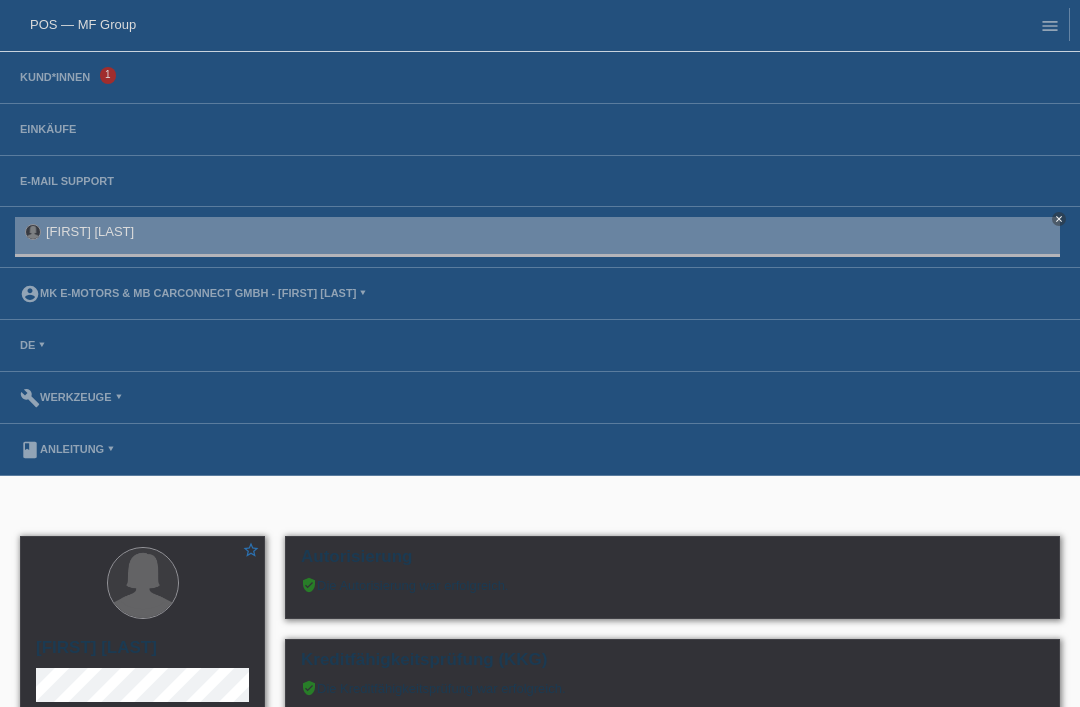 click on "POS — MF Group" at bounding box center (83, 24) 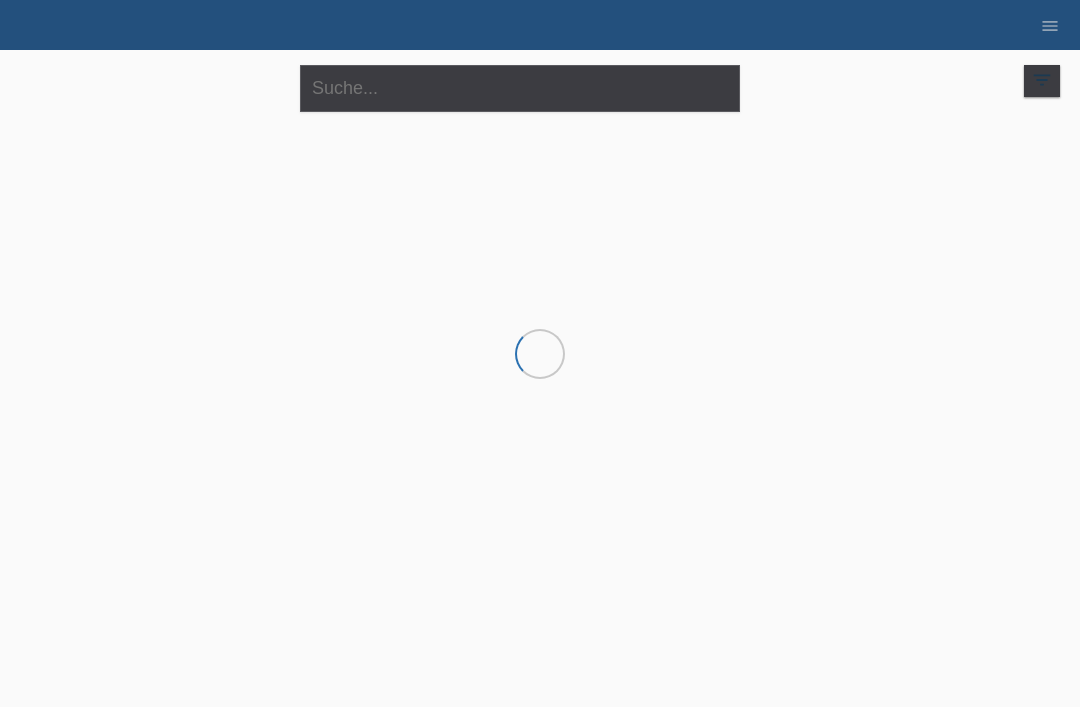 scroll, scrollTop: 0, scrollLeft: 0, axis: both 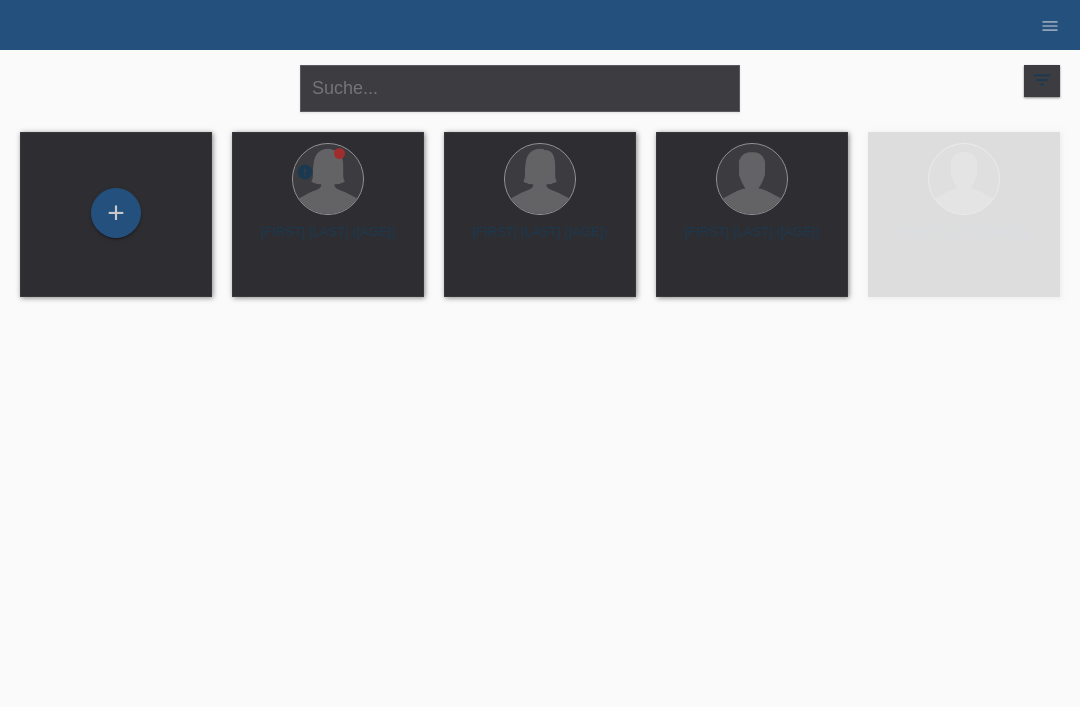click on "+" at bounding box center [116, 213] 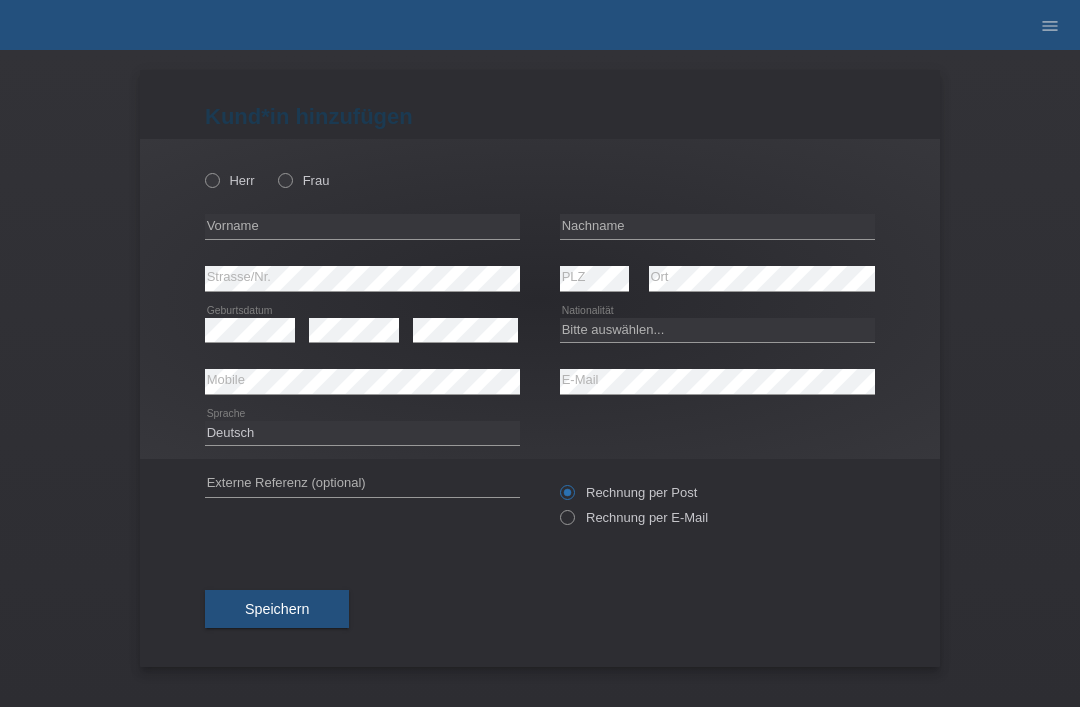 scroll, scrollTop: 0, scrollLeft: 0, axis: both 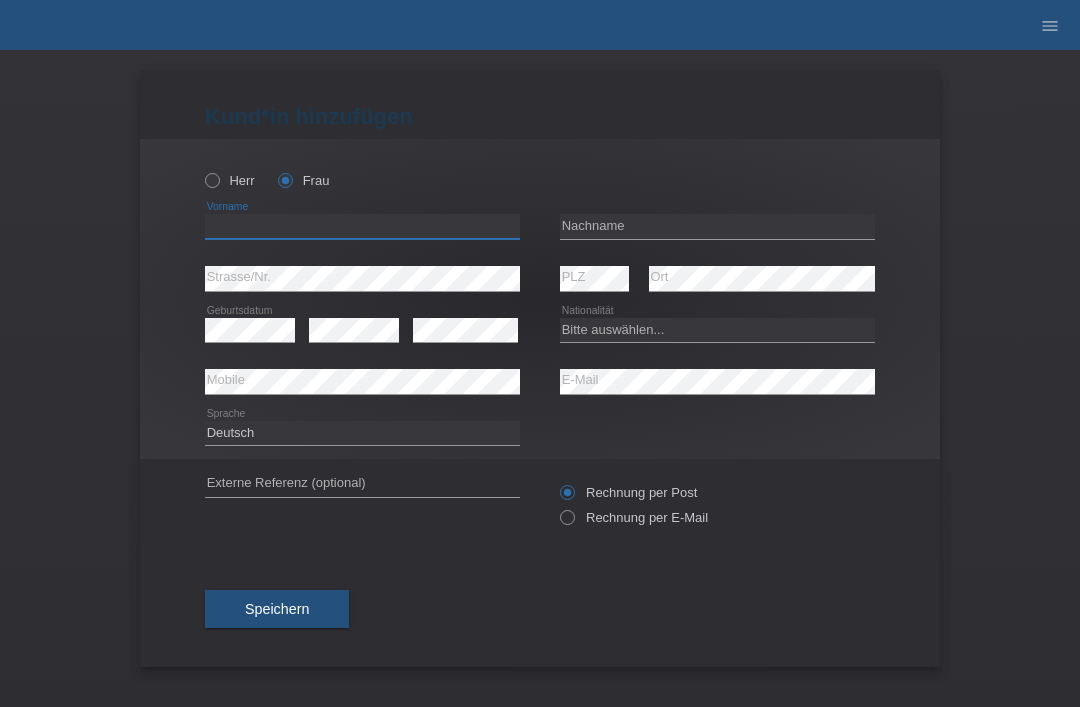 click at bounding box center [362, 226] 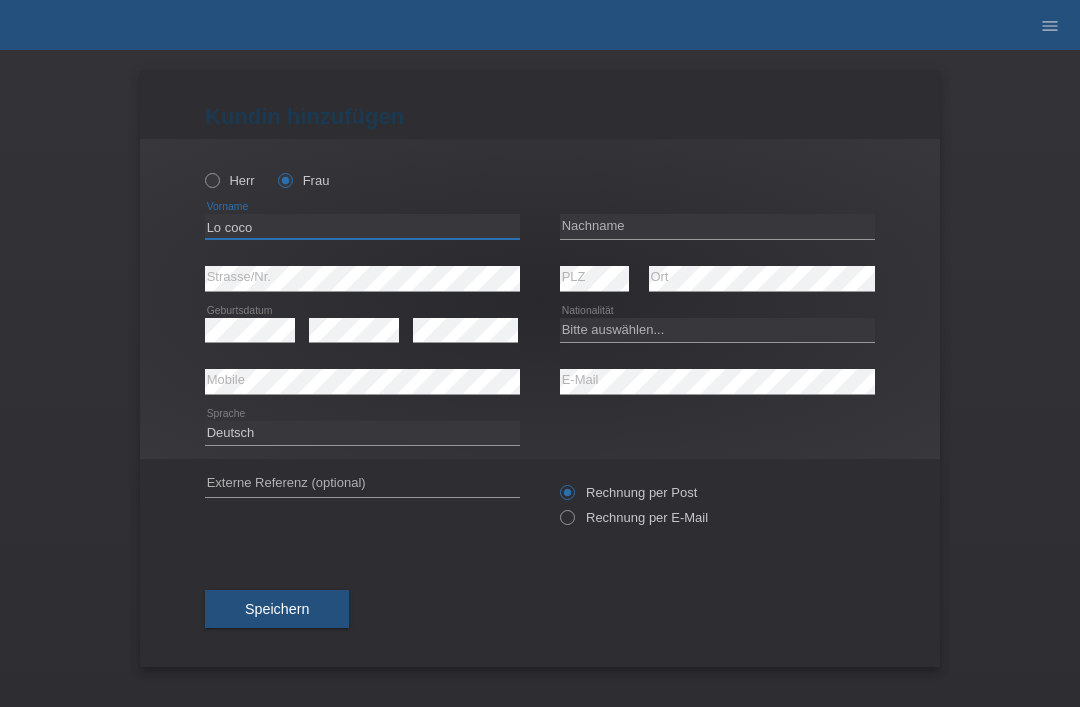 type on "Lo coco" 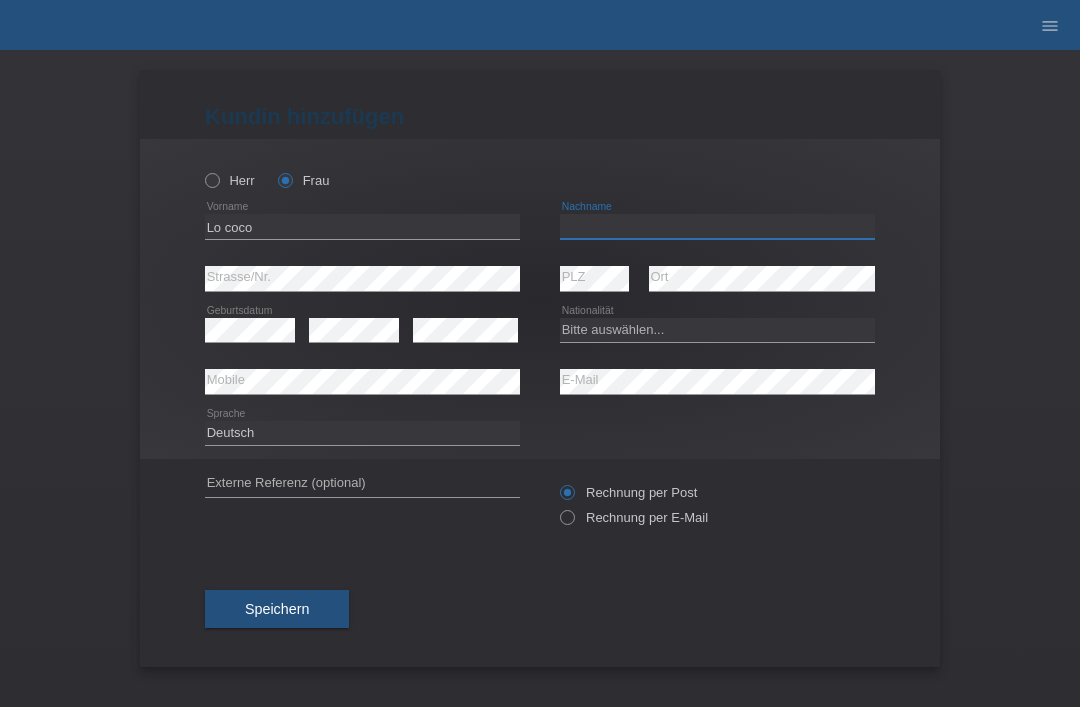 click at bounding box center (717, 226) 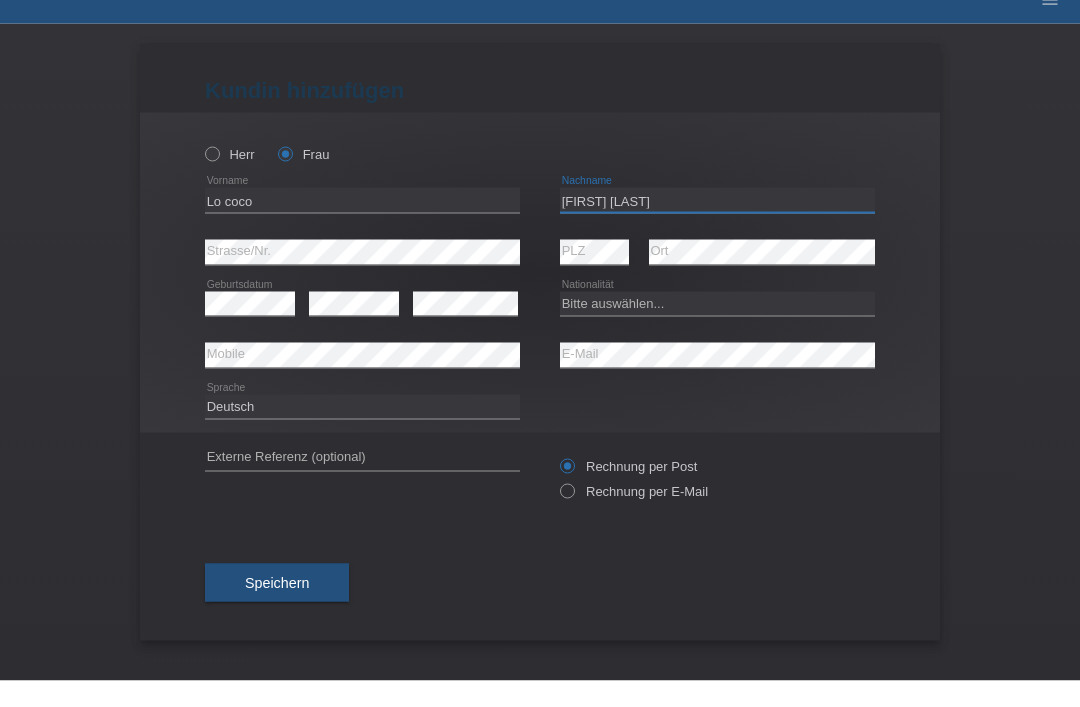type on "Emely meriela" 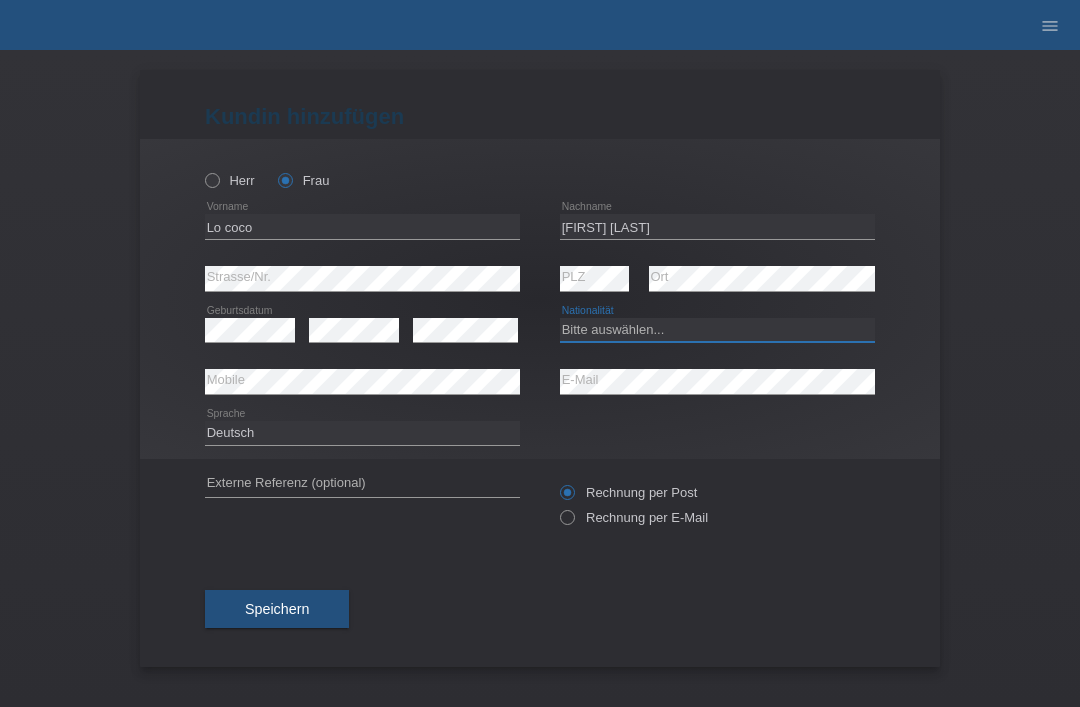 click on "Bitte auswählen...
Schweiz
Deutschland
Liechtenstein
Österreich
------------
Afghanistan
Ägypten
Åland
Albanien
Algerien" at bounding box center (717, 330) 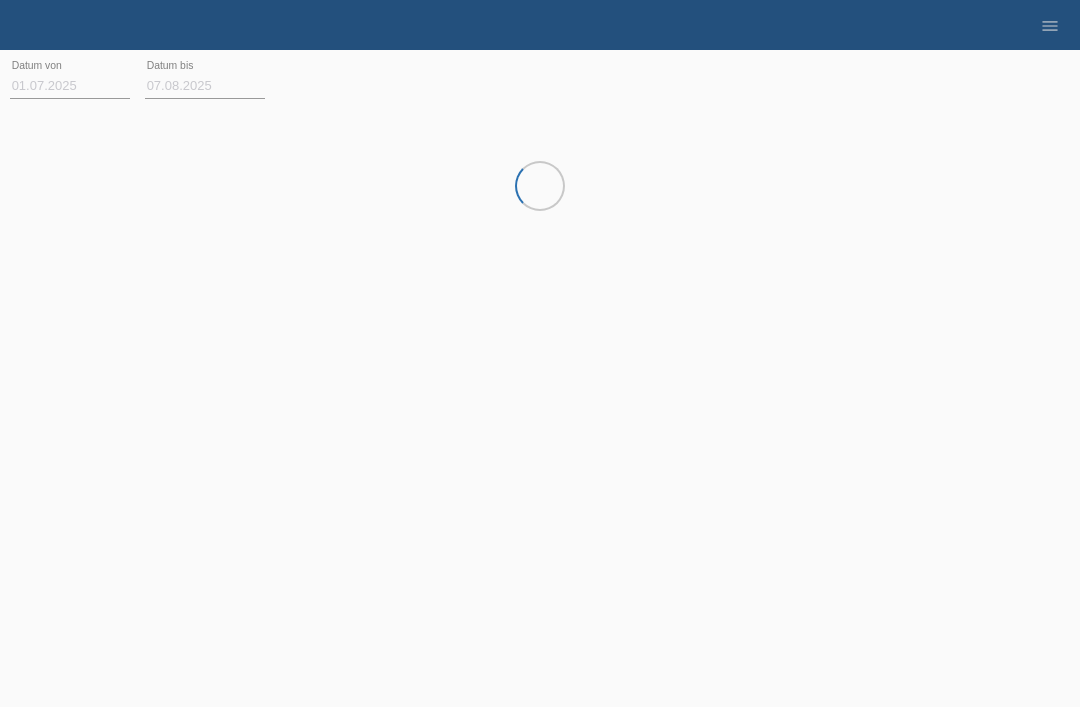 scroll, scrollTop: 0, scrollLeft: 0, axis: both 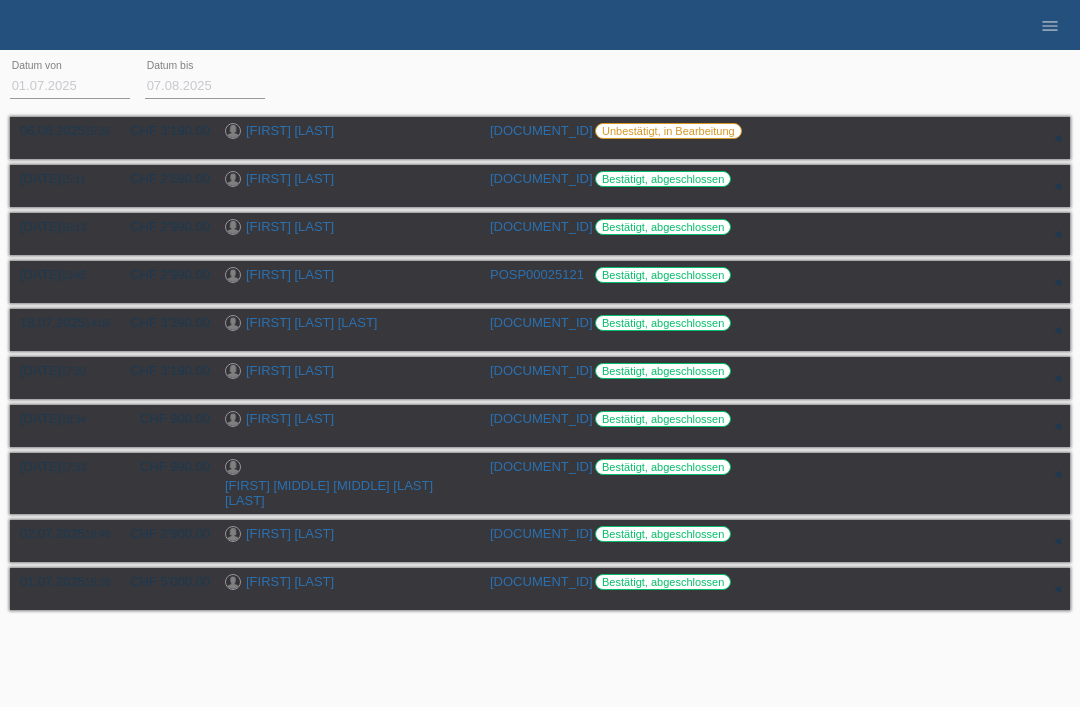click on "menu" at bounding box center (1050, 25) 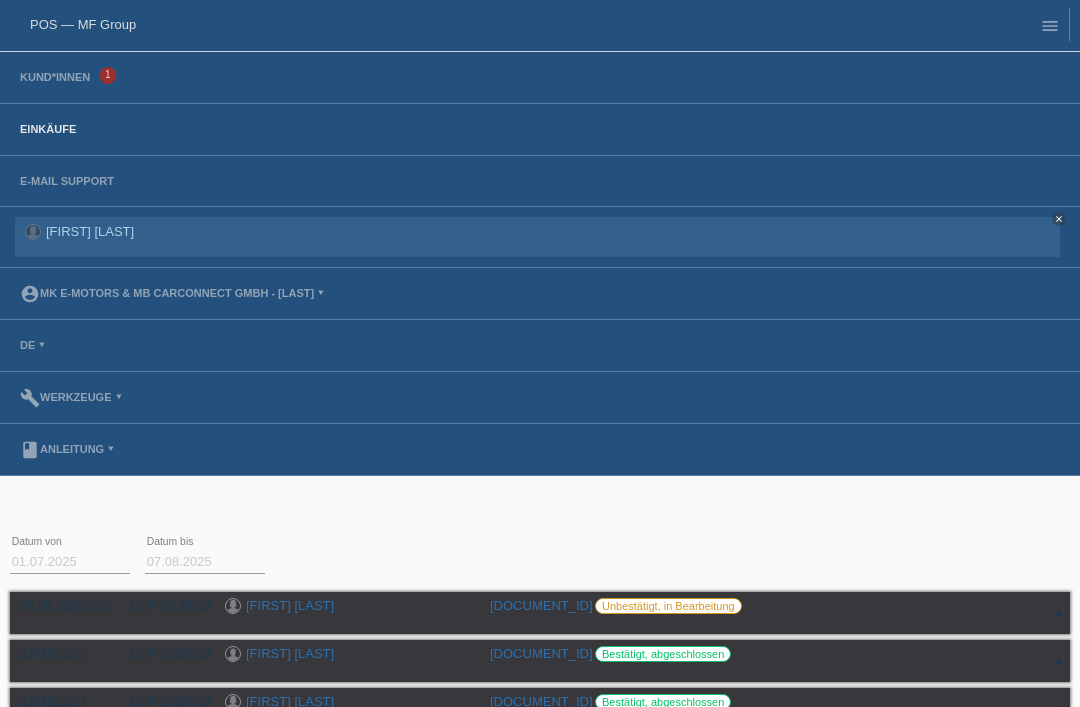 click on "POS — MF Group" at bounding box center (83, 24) 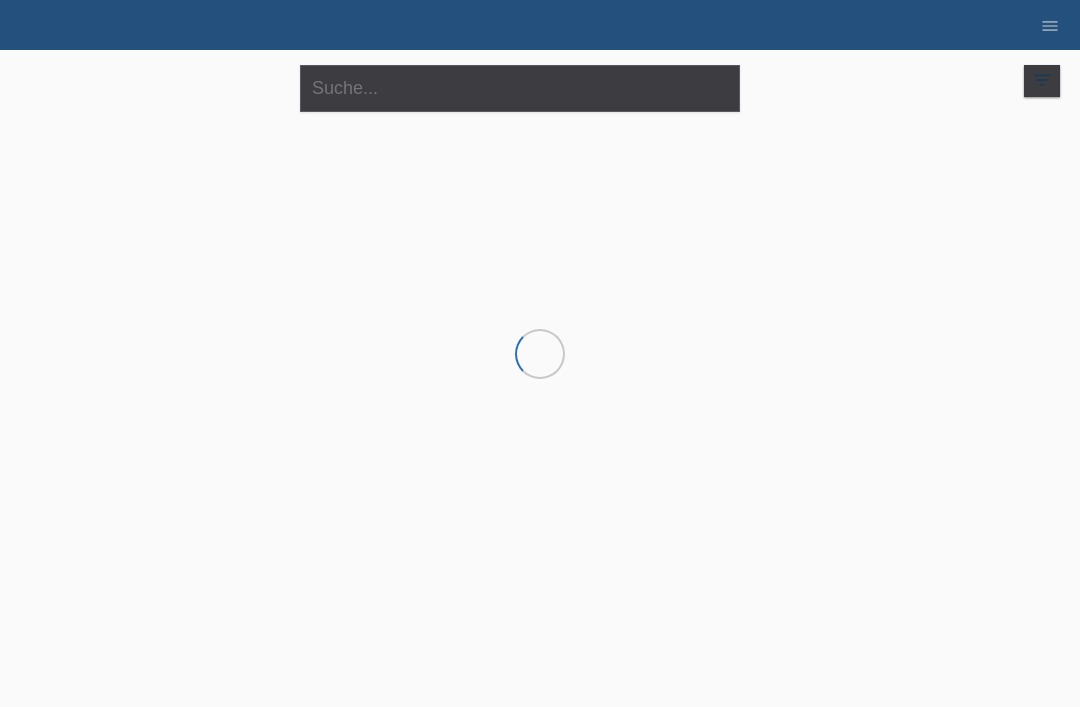 scroll, scrollTop: 0, scrollLeft: 0, axis: both 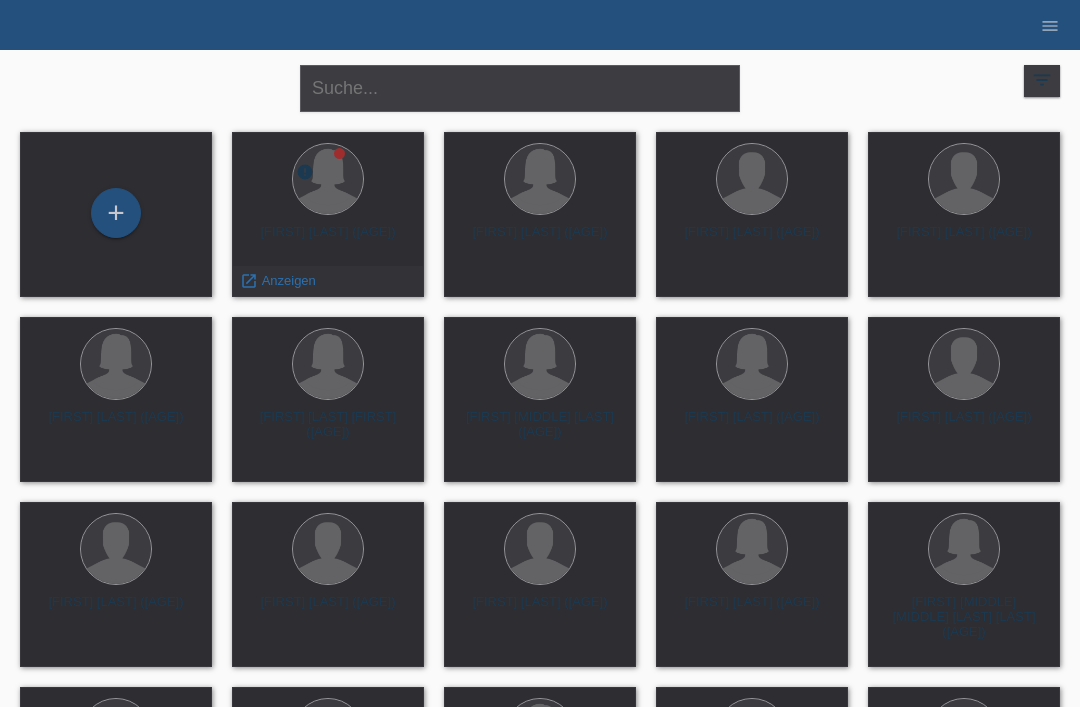 click on "Anzeigen" at bounding box center [289, 280] 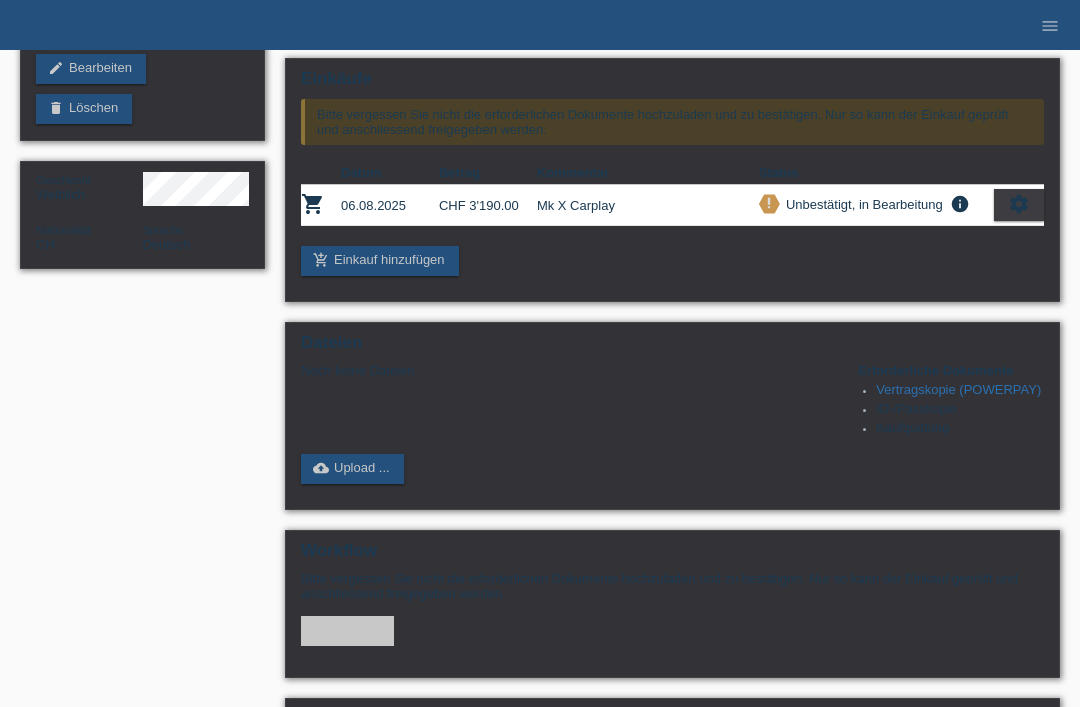 scroll, scrollTop: 0, scrollLeft: 0, axis: both 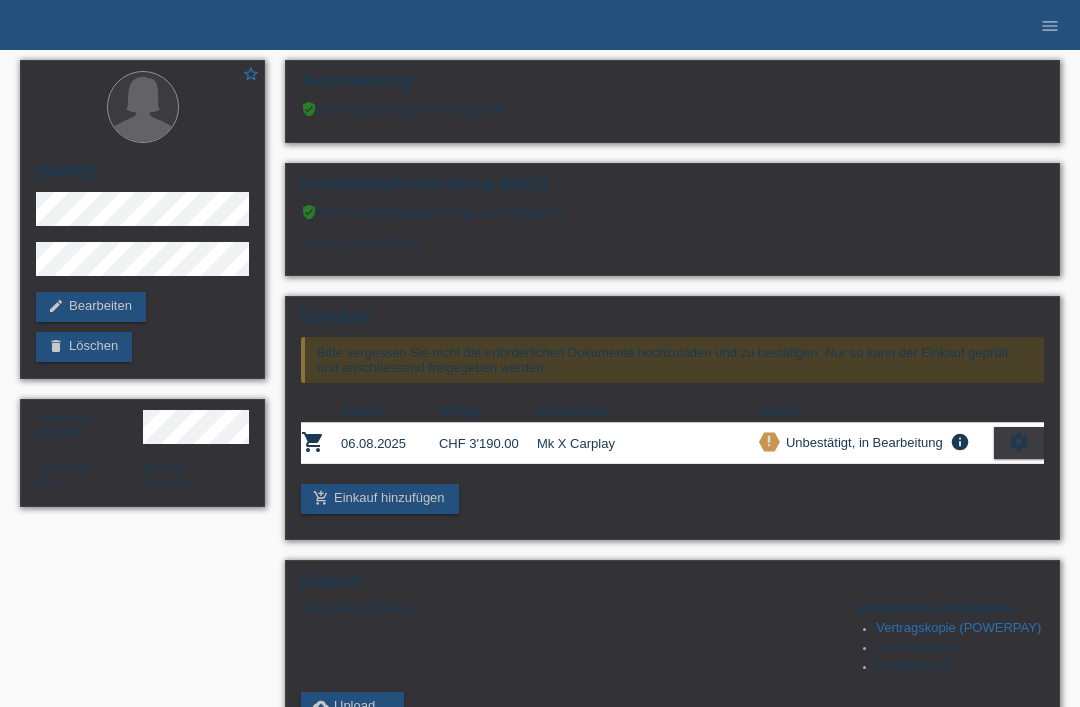 click on "menu" at bounding box center [1050, 26] 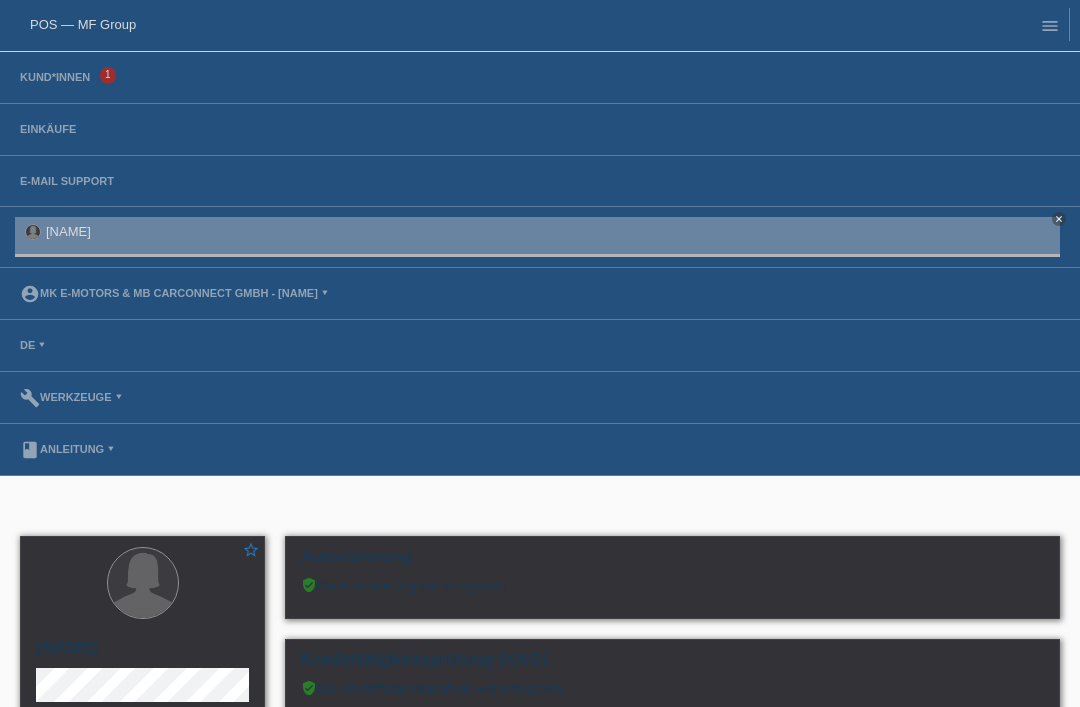 click on "Einkäufe" at bounding box center (48, 129) 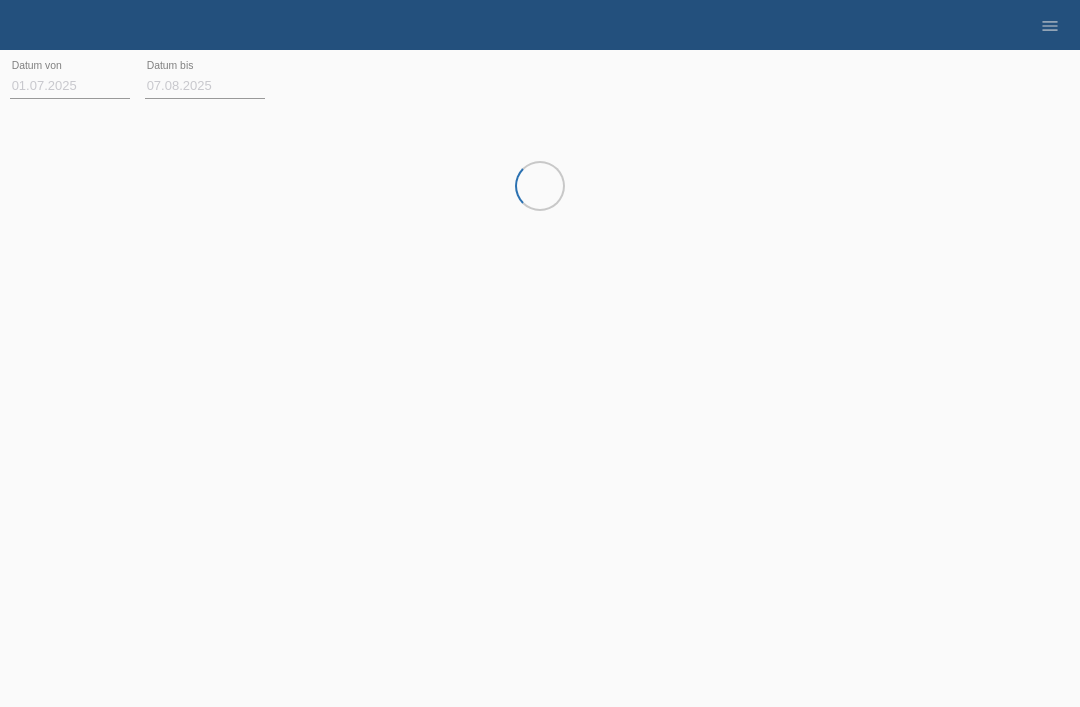 scroll, scrollTop: 0, scrollLeft: 0, axis: both 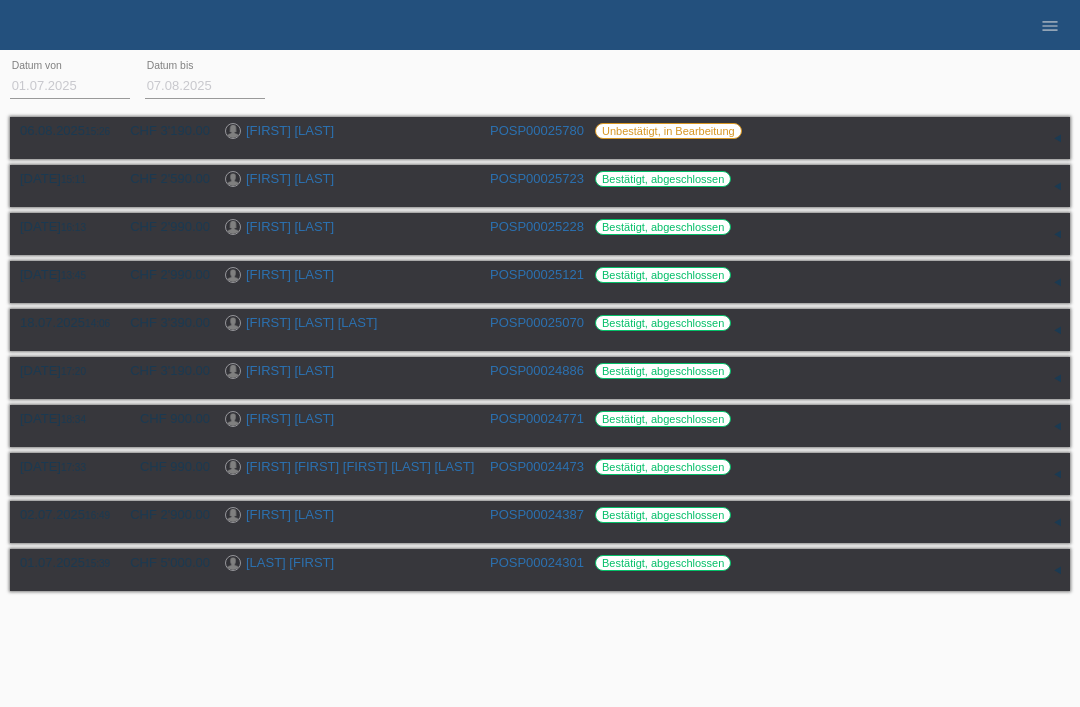 click on "menu" at bounding box center [1050, 26] 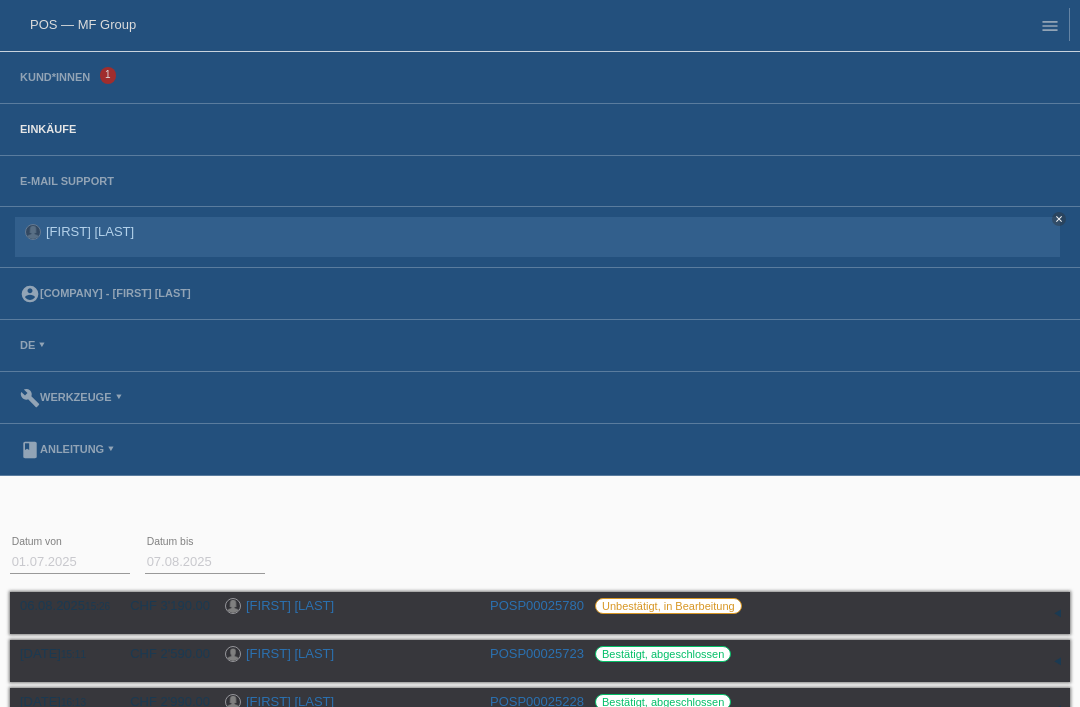 click on "POS — MF Group" at bounding box center (535, 24) 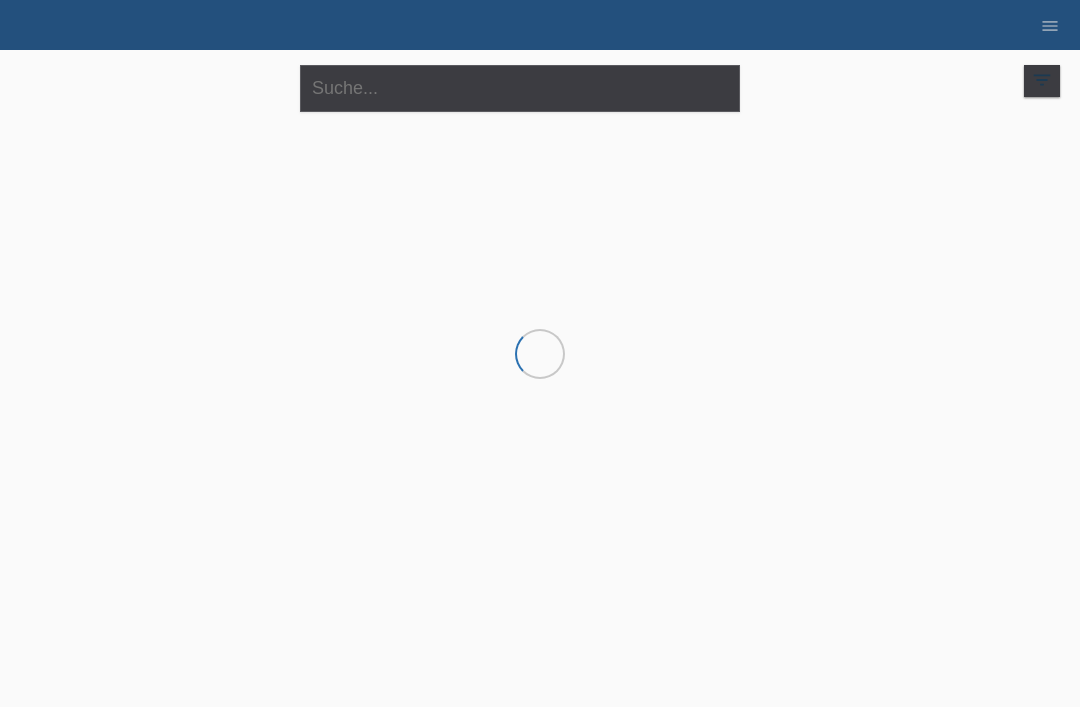 scroll, scrollTop: 0, scrollLeft: 0, axis: both 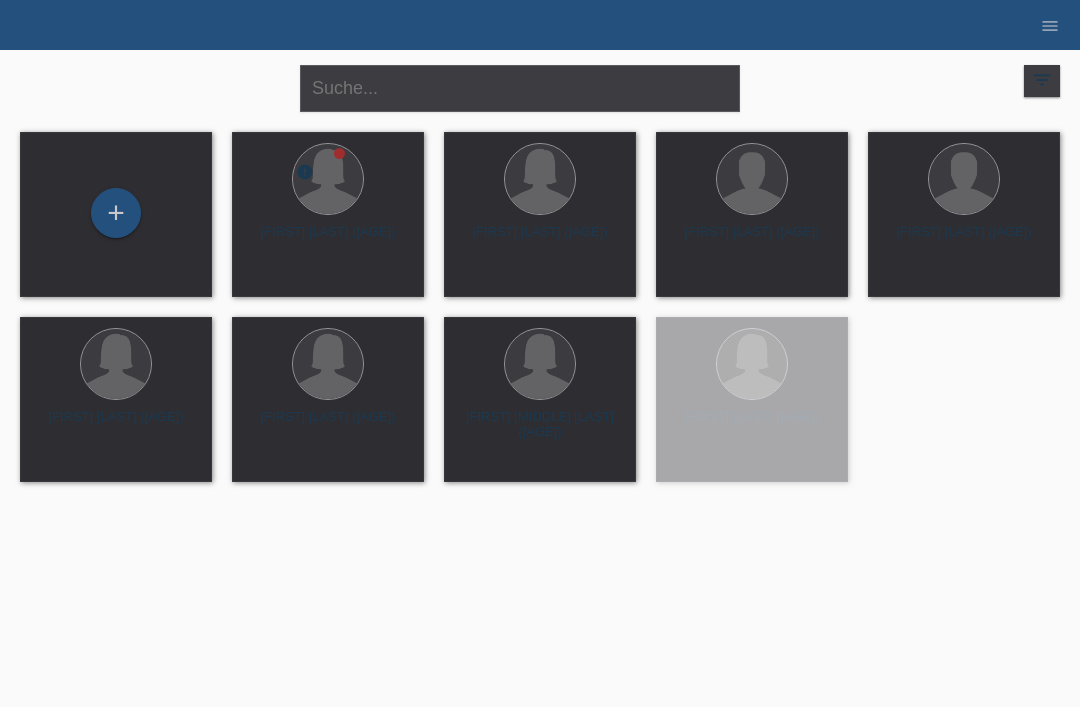 click on "+" at bounding box center [116, 213] 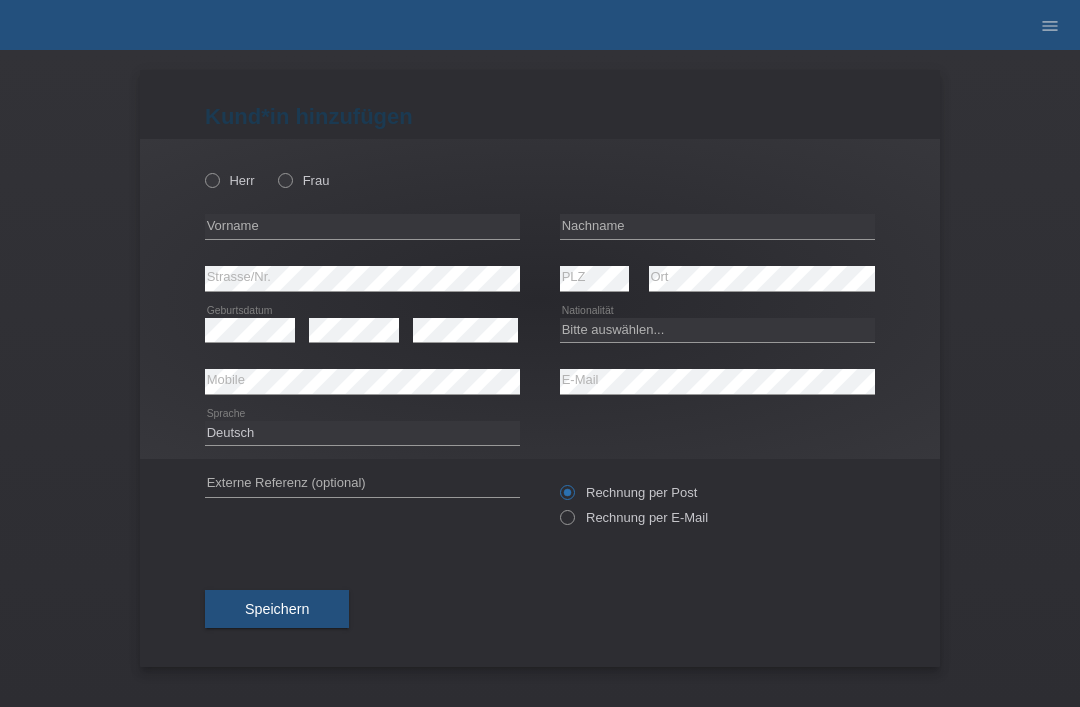 scroll, scrollTop: 0, scrollLeft: 0, axis: both 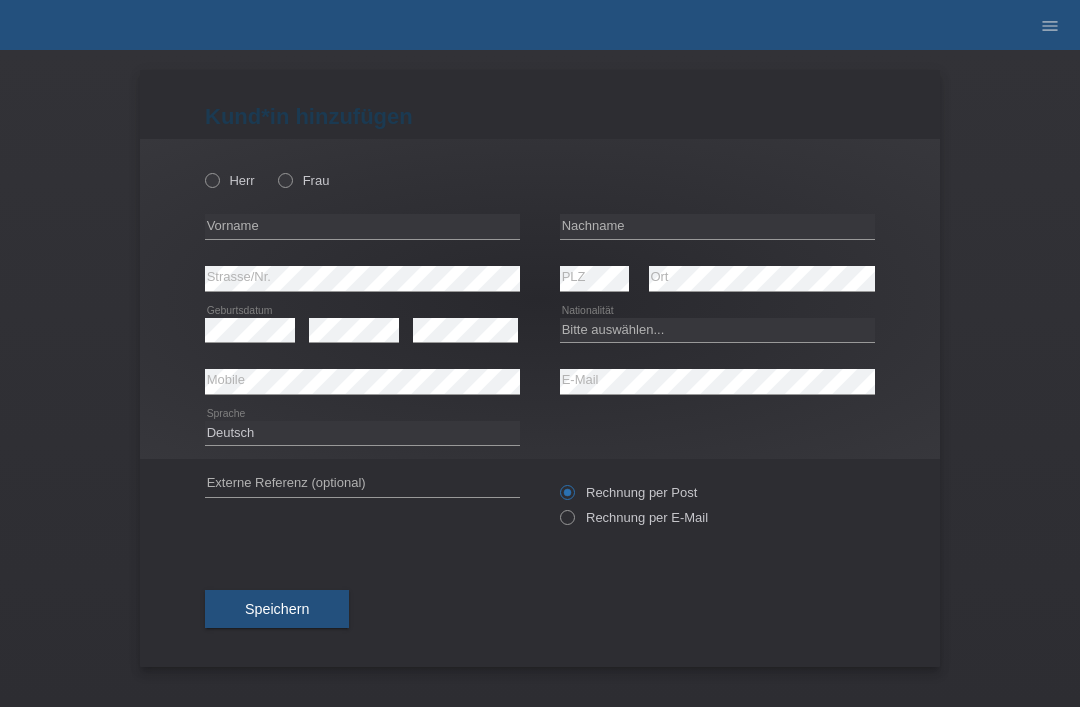 click at bounding box center [275, 170] 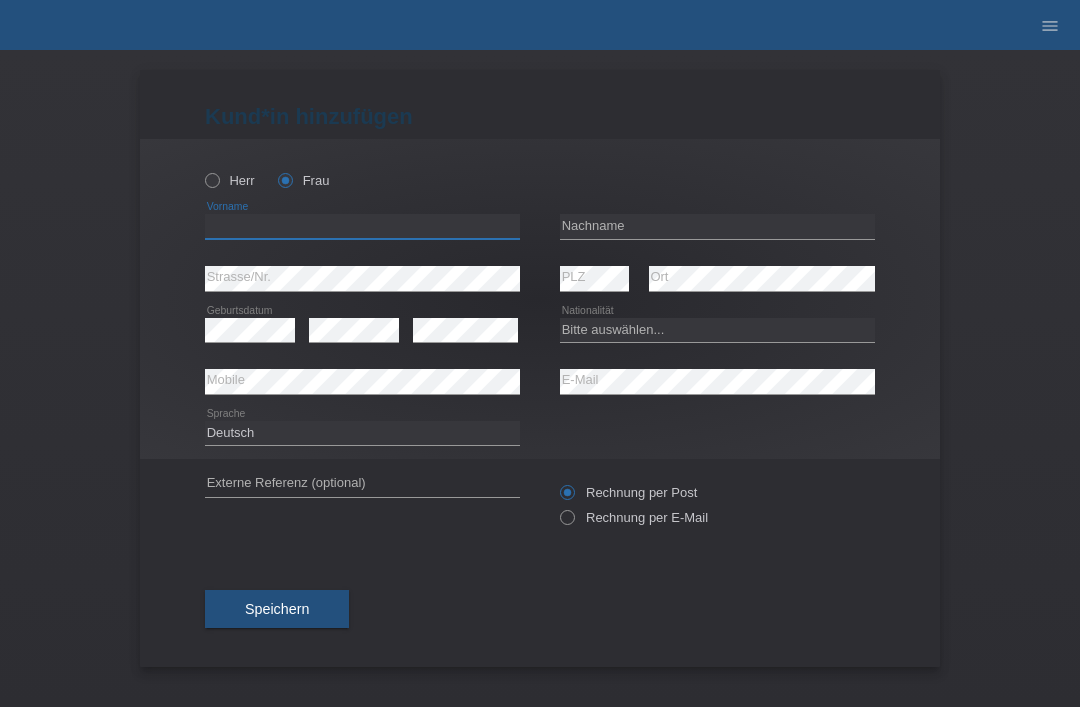 click at bounding box center [362, 226] 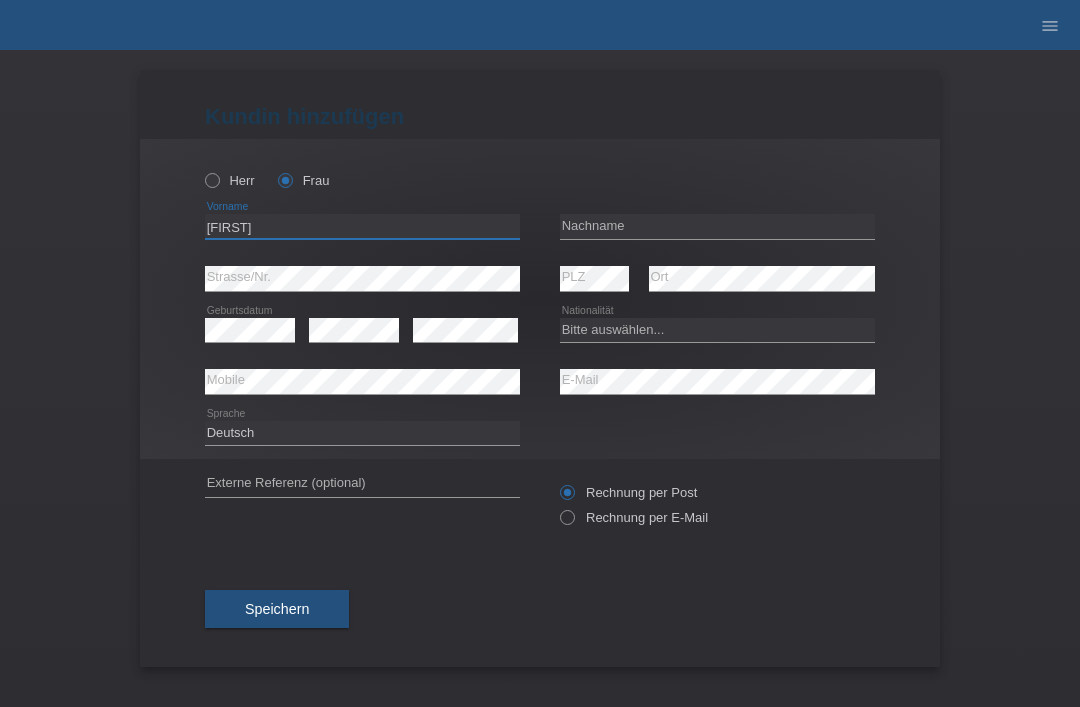 type on "Nadia" 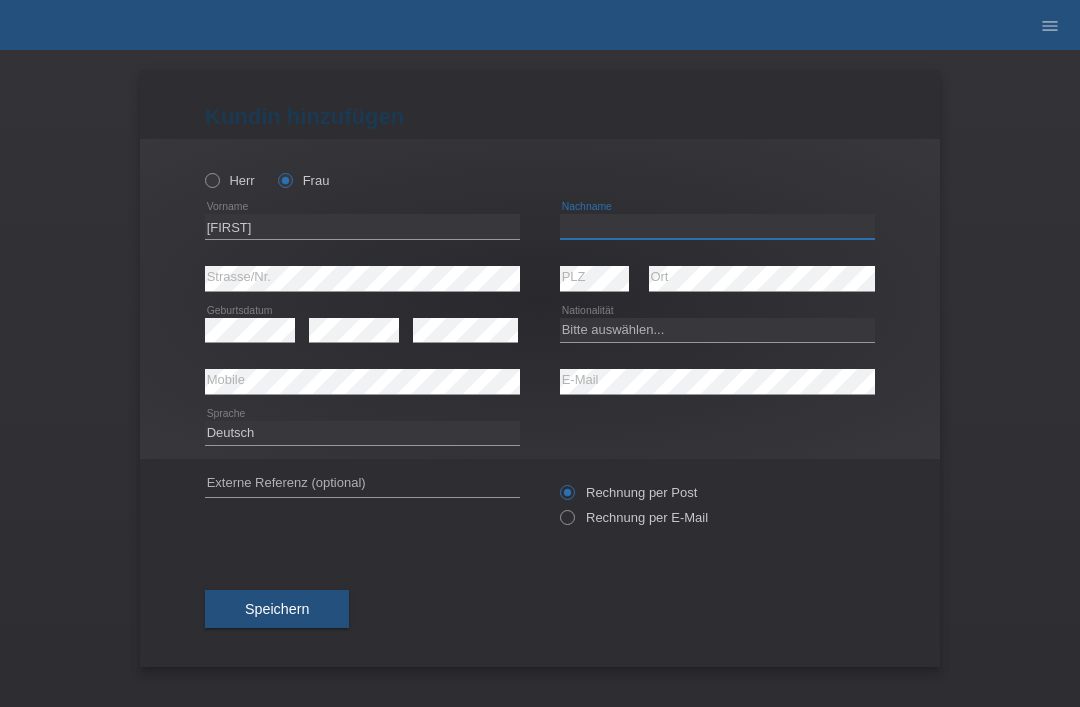 click at bounding box center [717, 226] 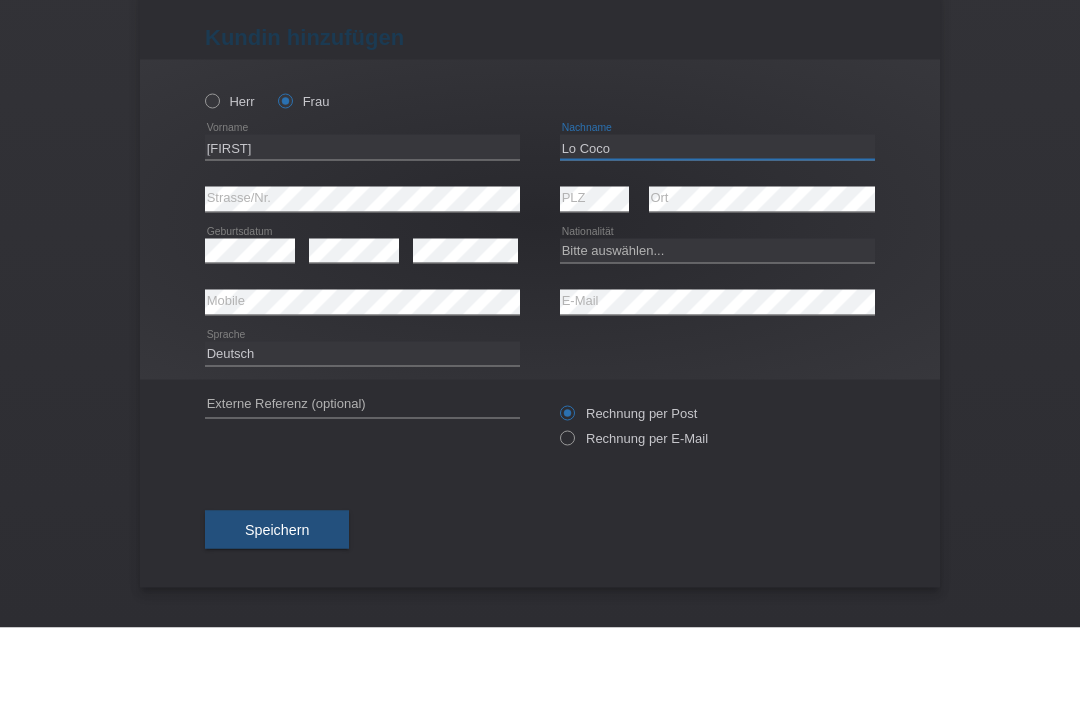type on "Lo Coco" 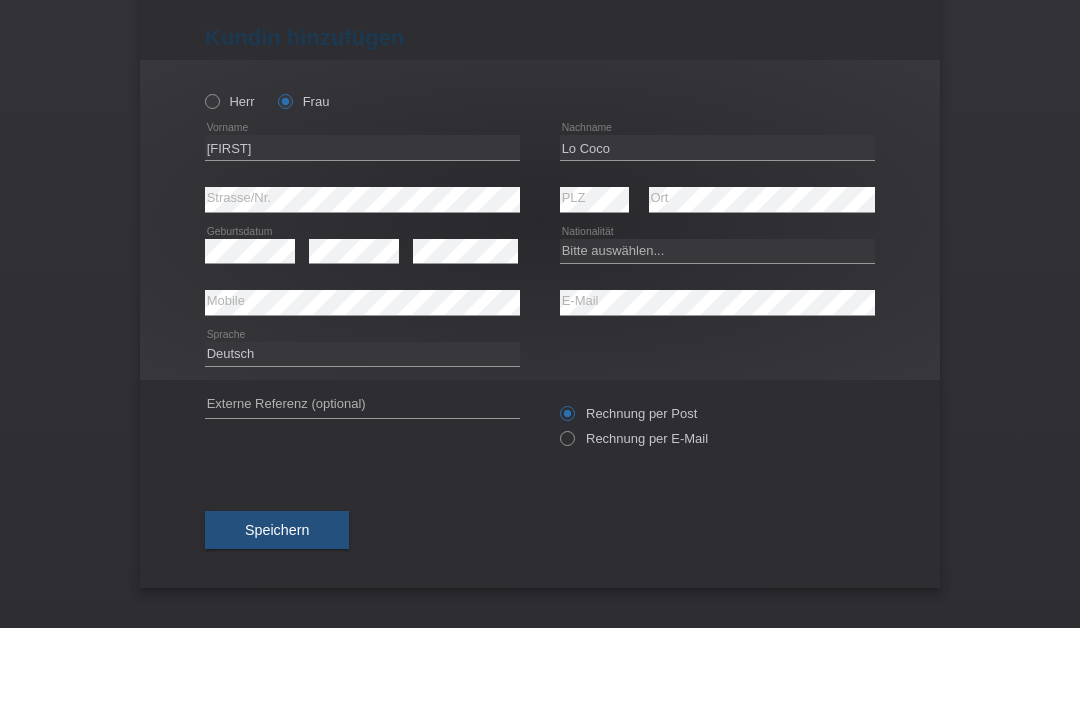click on "error
PLZ" at bounding box center (594, 279) 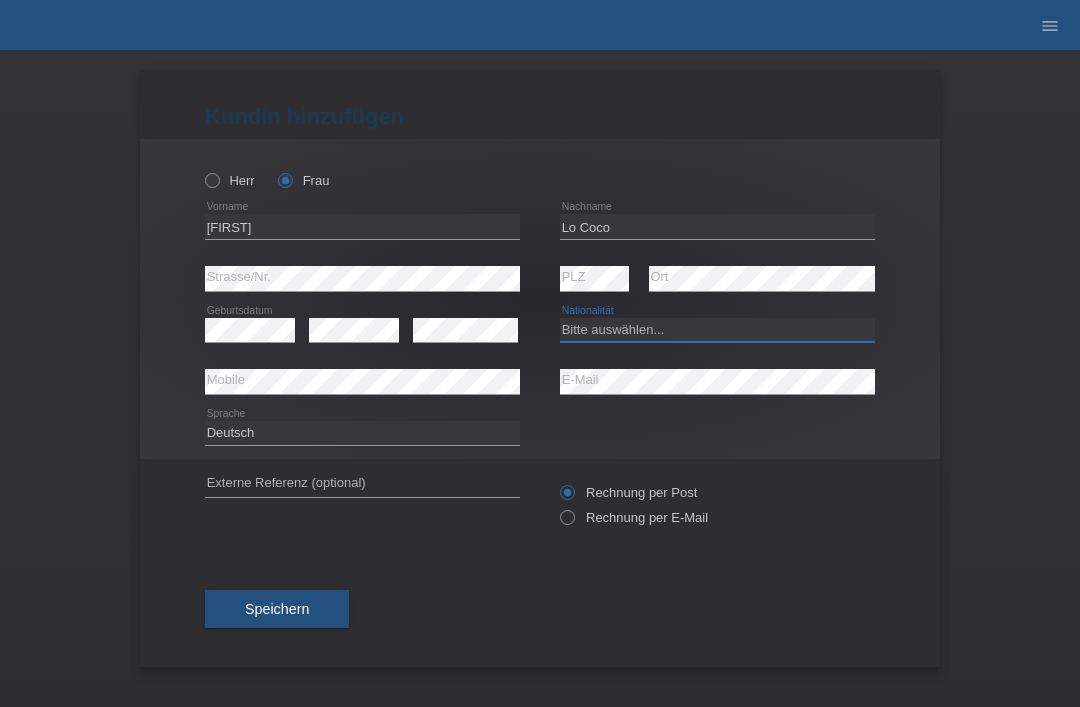 click on "Bitte auswählen...
Schweiz
Deutschland
Liechtenstein
Österreich
------------
Afghanistan
Ägypten
Åland
Albanien
Algerien" at bounding box center [717, 330] 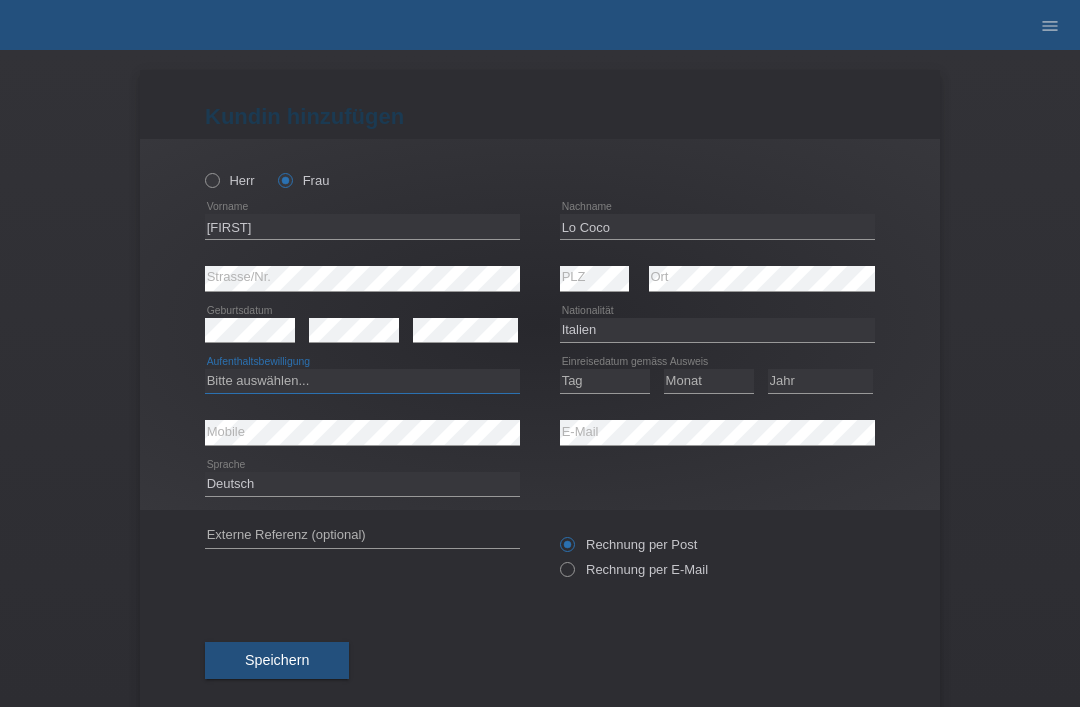 click on "Bitte auswählen...
C
B
B - Flüchtlingsstatus
Andere" at bounding box center [362, 381] 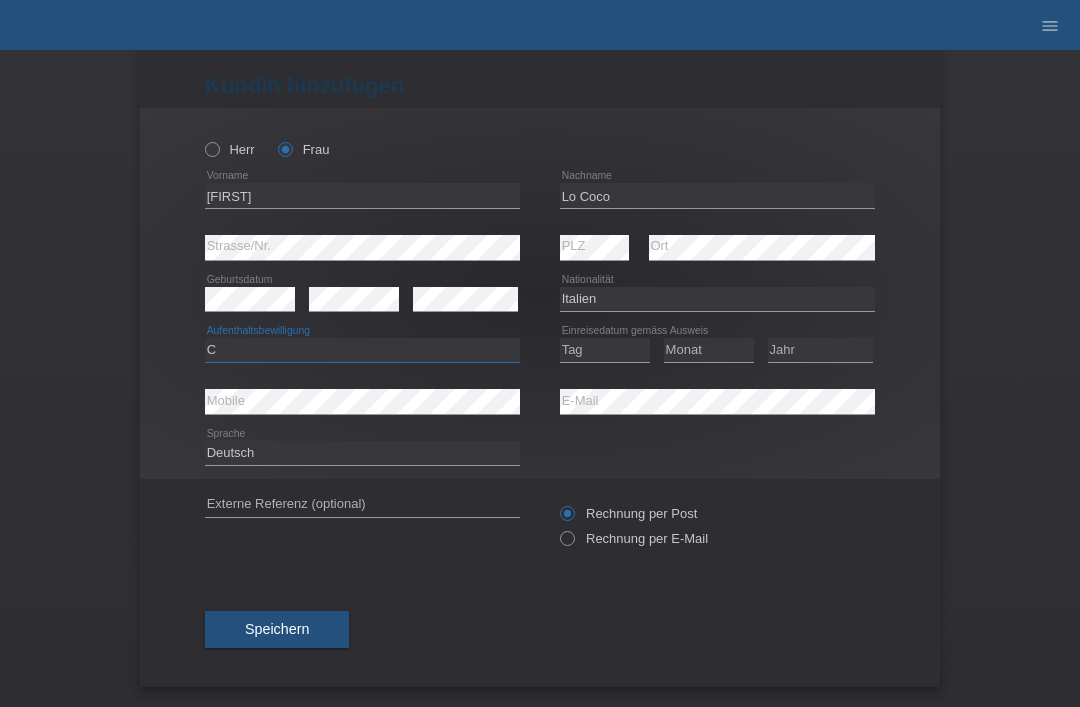 scroll, scrollTop: 39, scrollLeft: 0, axis: vertical 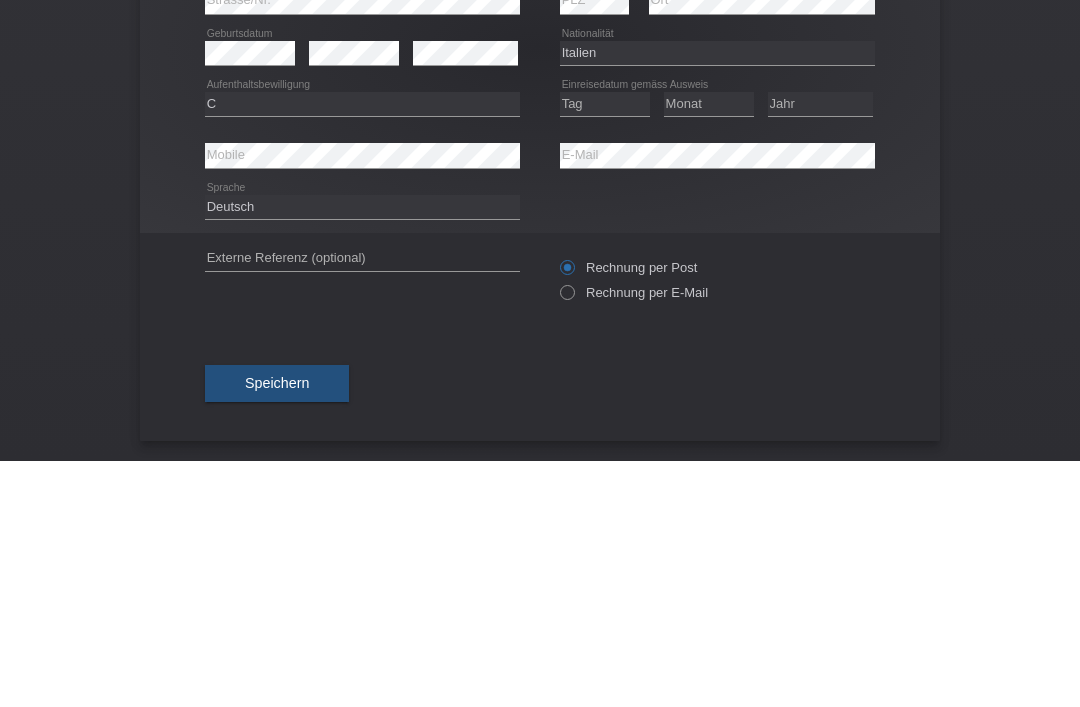 click on "Deutsch
Français
Italiano
English
error
Sprache" at bounding box center (540, 453) 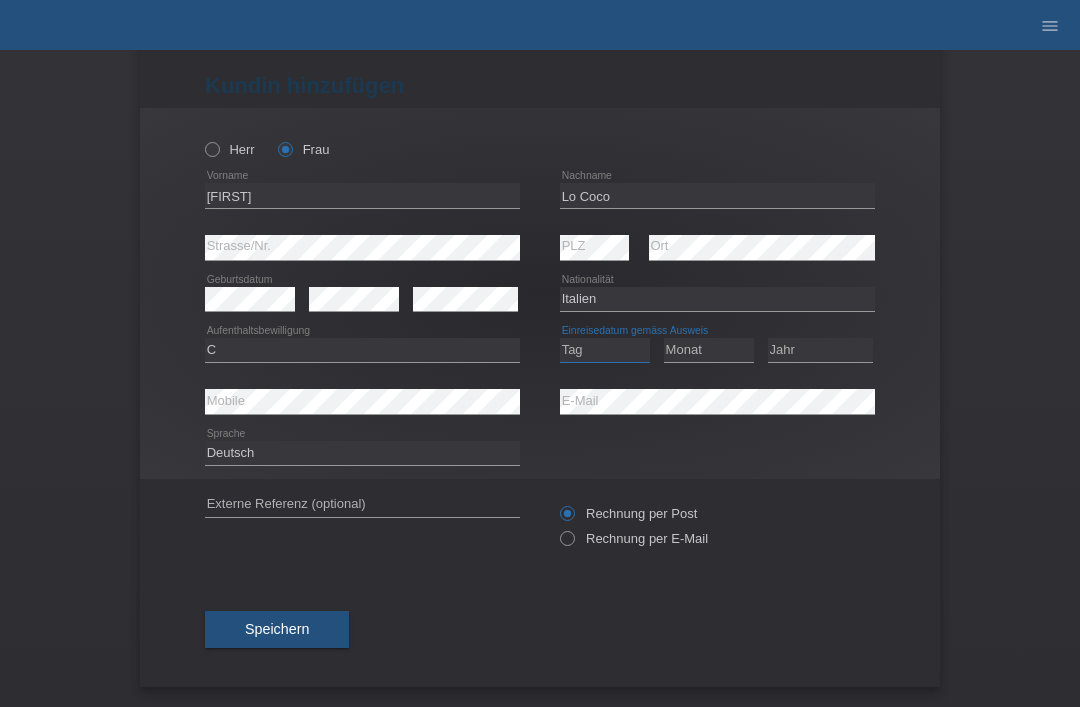 click on "Tag
01
02
03
04
05
06
07
08
09
10 11" at bounding box center (605, 350) 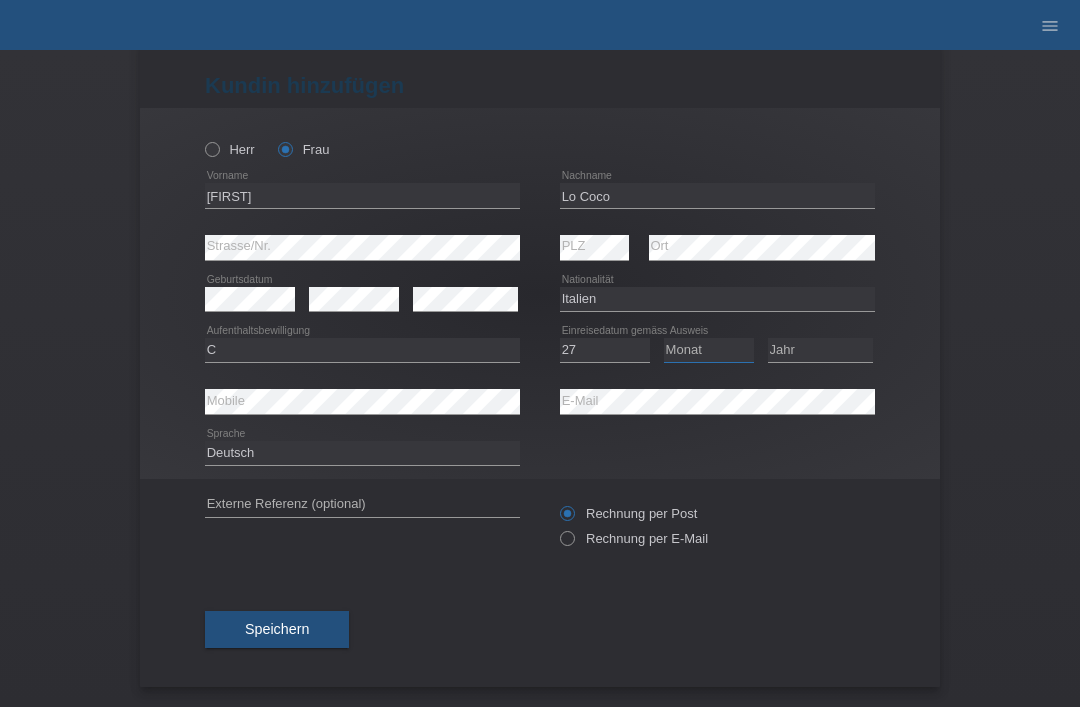 click on "Monat
01
02
03
04
05
06
07
08
09
10 11" at bounding box center [709, 350] 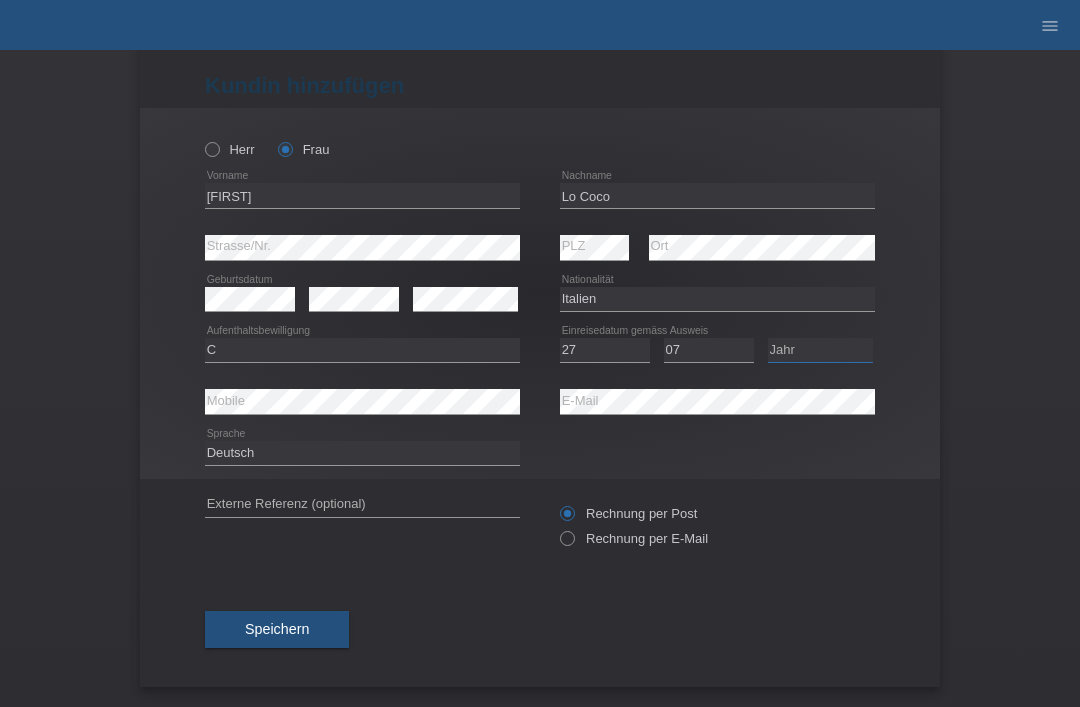 click on "Jahr
2025
2024
2023
2022
2021
2020
2019
2018
2017 2016 2015 2014 2013 2012 2011 2010 2009 2008 2007 2006 2005 2004 2003 2002 2001" at bounding box center (820, 350) 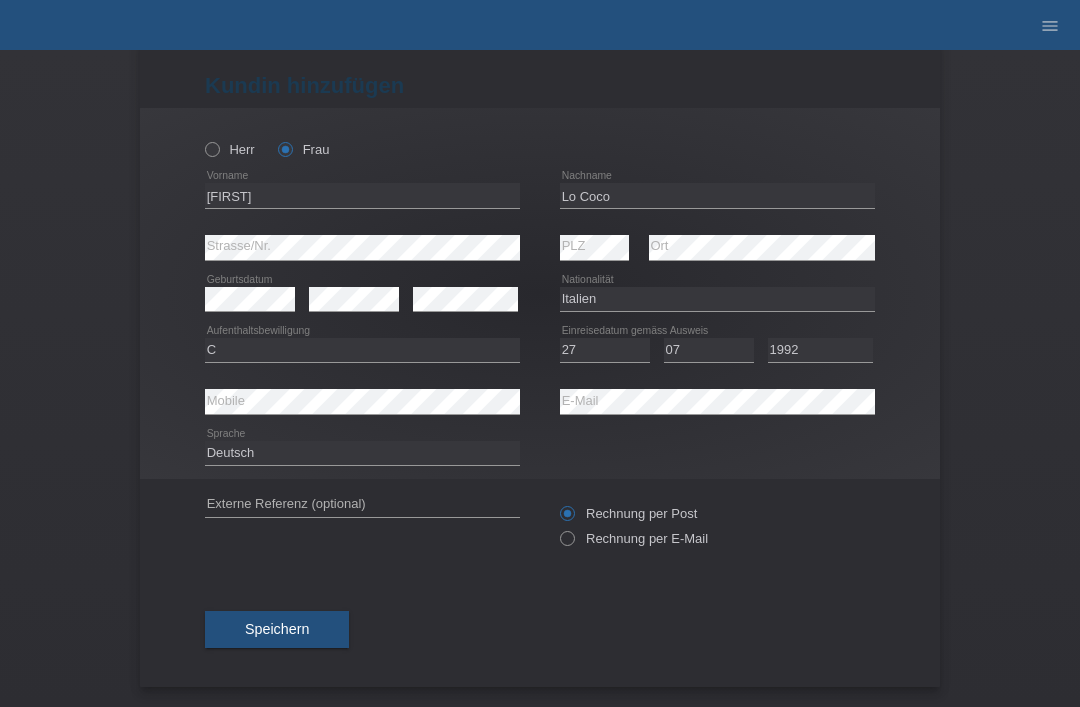 click on "Speichern" at bounding box center (277, 630) 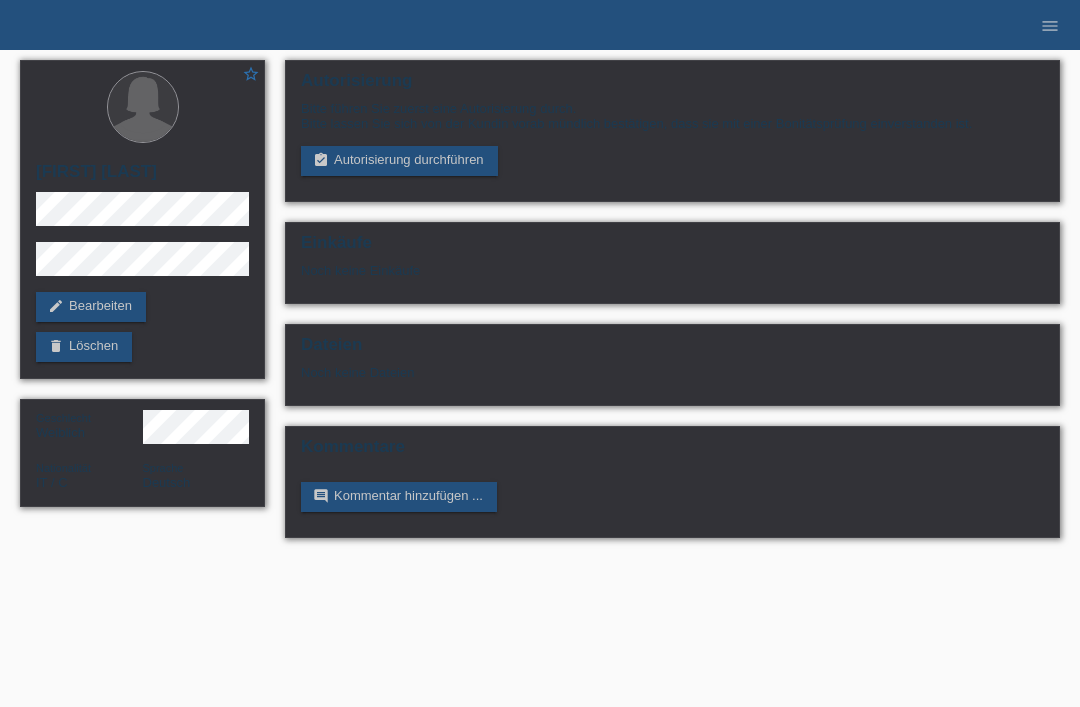 scroll, scrollTop: 0, scrollLeft: 0, axis: both 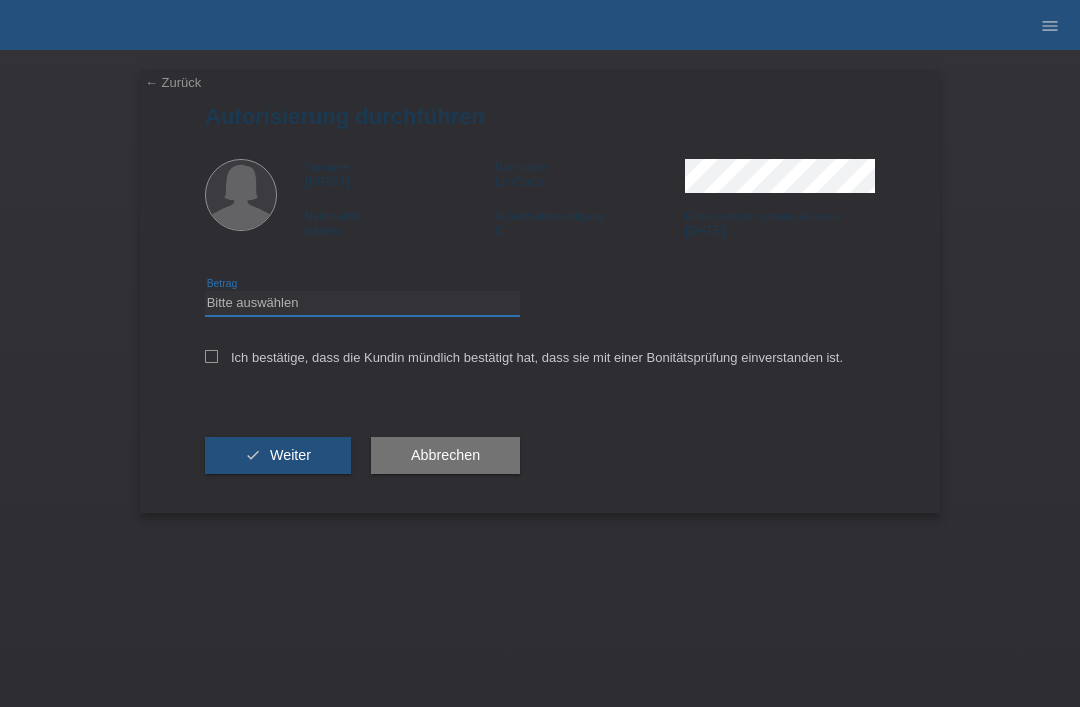 click on "Bitte auswählen
CHF 1.00 - CHF 499.00
CHF 500.00 - CHF 1'999.00
CHF 2'000.00 - CHF 15'000.00" at bounding box center (362, 303) 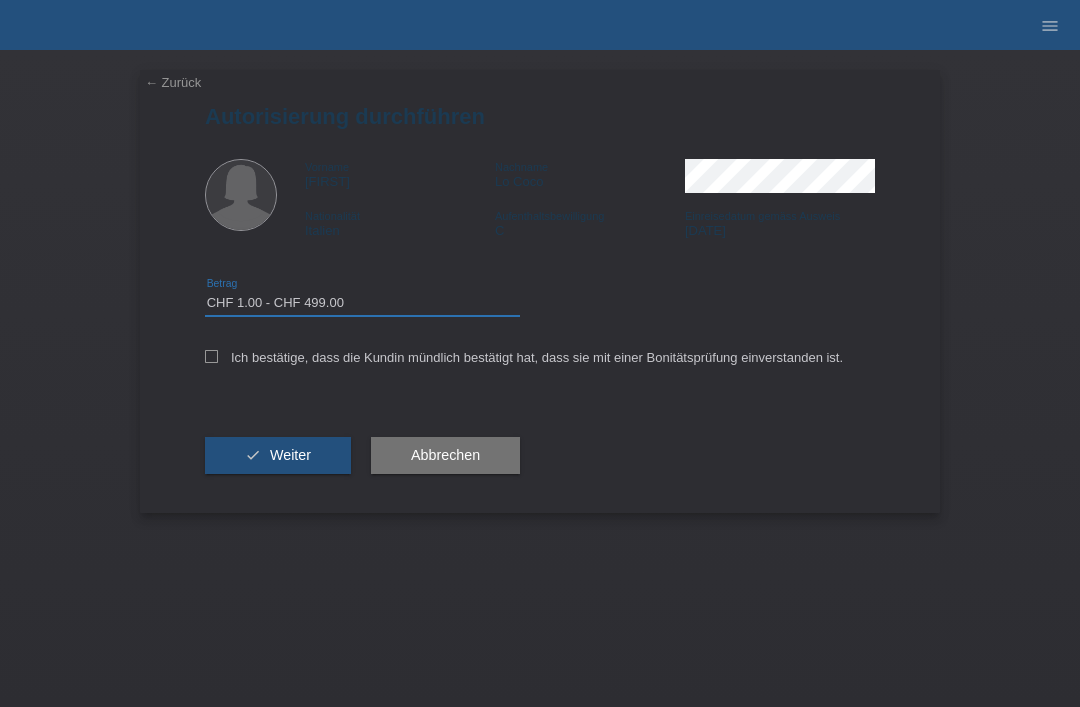 click on "Bitte auswählen
CHF 1.00 - CHF 499.00
CHF 500.00 - CHF 1'999.00
CHF 2'000.00 - CHF 15'000.00" at bounding box center (362, 303) 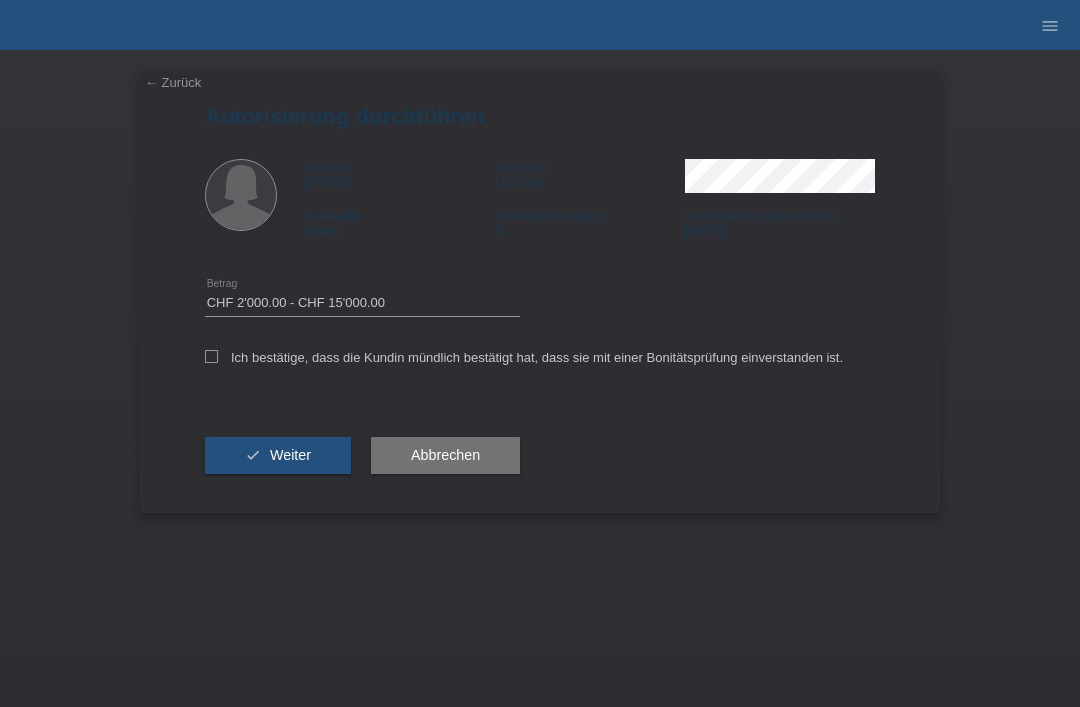 click on "Ich bestätige, dass die Kundin mündlich bestätigt hat, dass sie mit einer Bonitätsprüfung einverstanden ist." at bounding box center [540, 364] 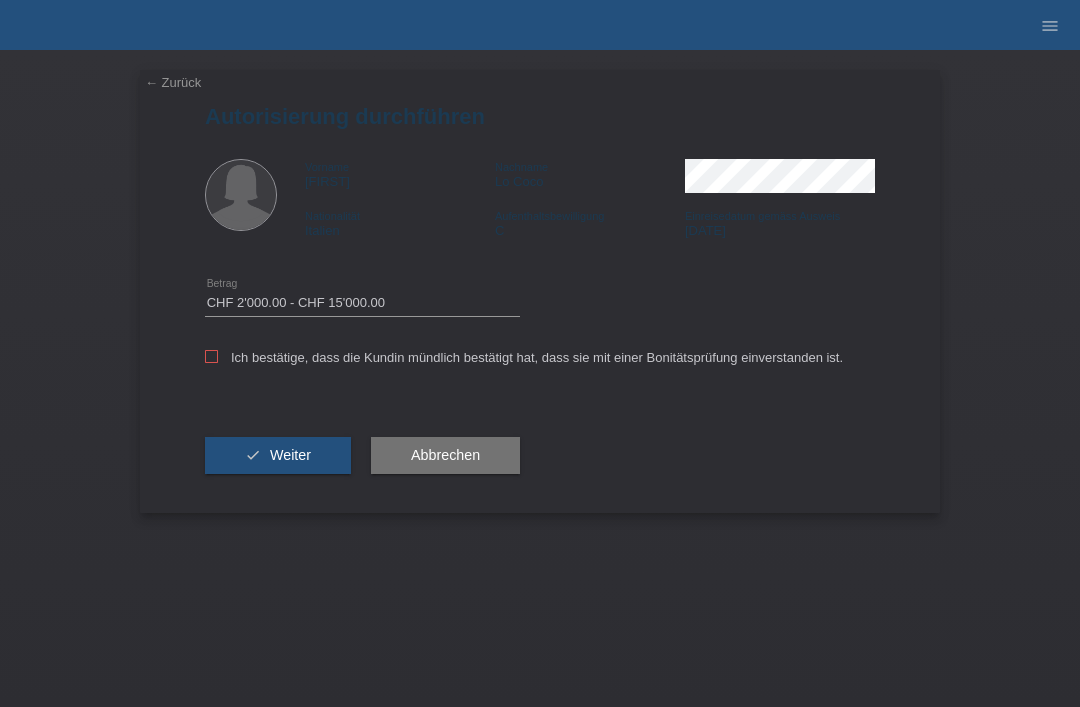 click on "Ich bestätige, dass die Kundin mündlich bestätigt hat, dass sie mit einer Bonitätsprüfung einverstanden ist." at bounding box center (524, 357) 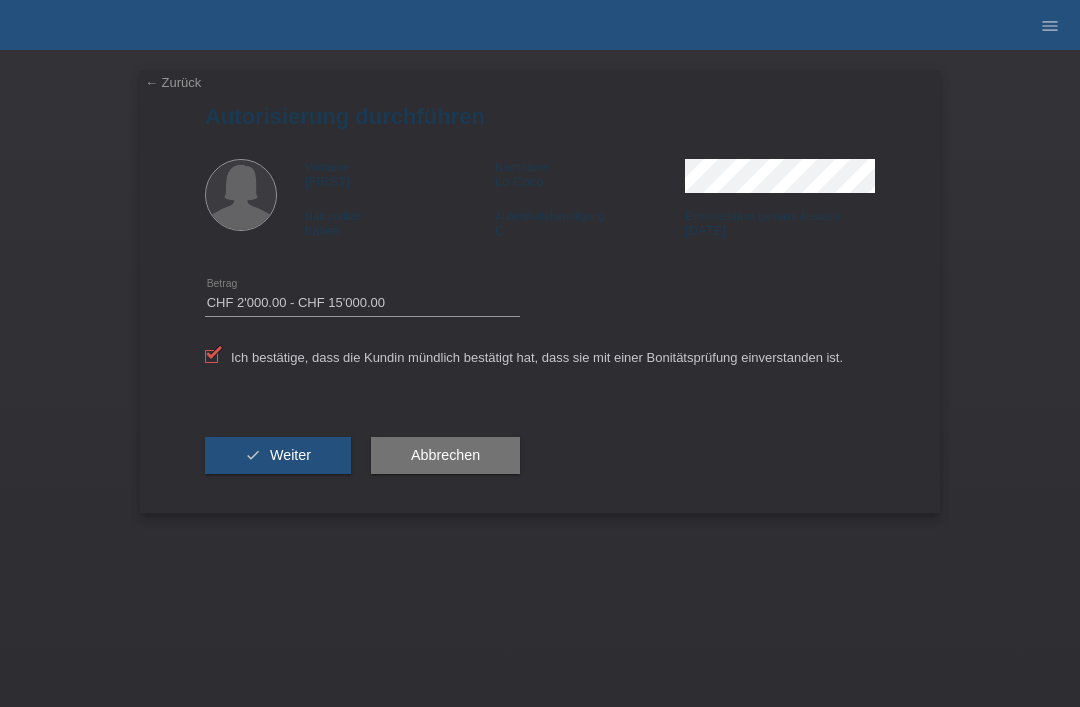 click on "Weiter" at bounding box center [290, 455] 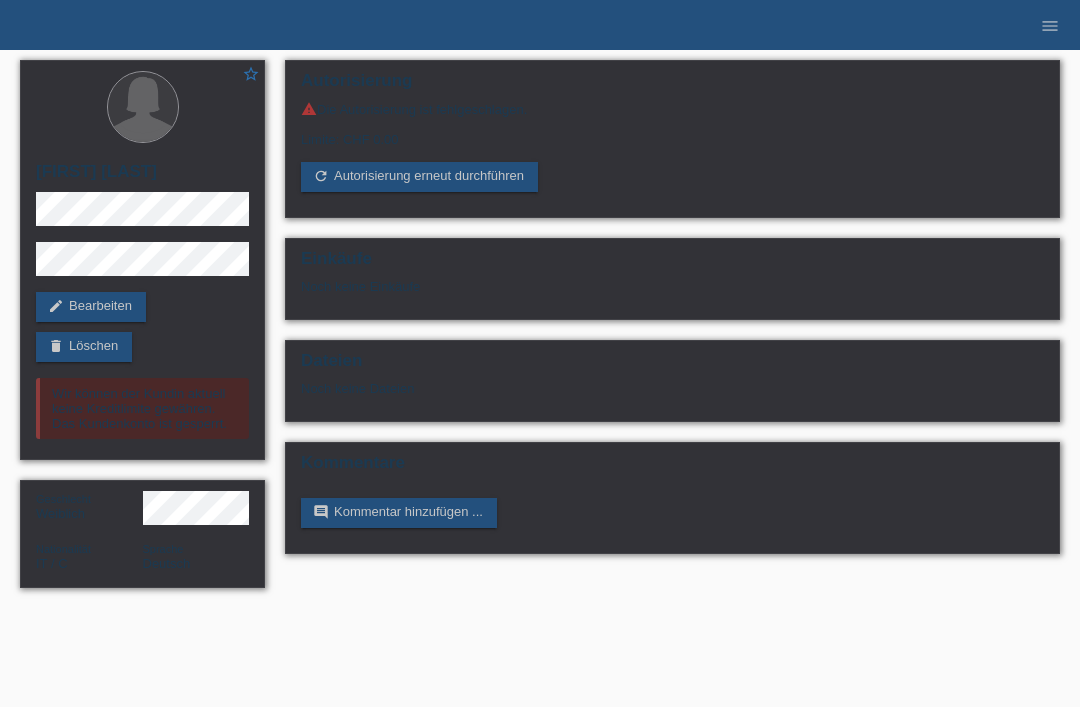 scroll, scrollTop: 0, scrollLeft: 0, axis: both 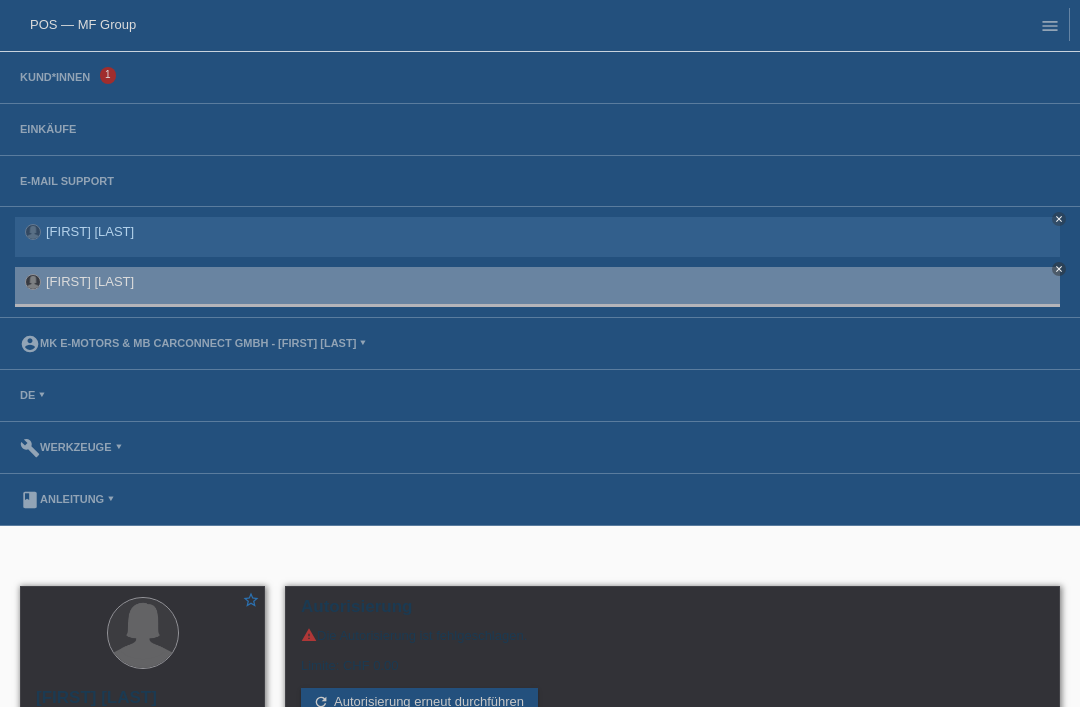 click on "POS — MF Group" at bounding box center (83, 24) 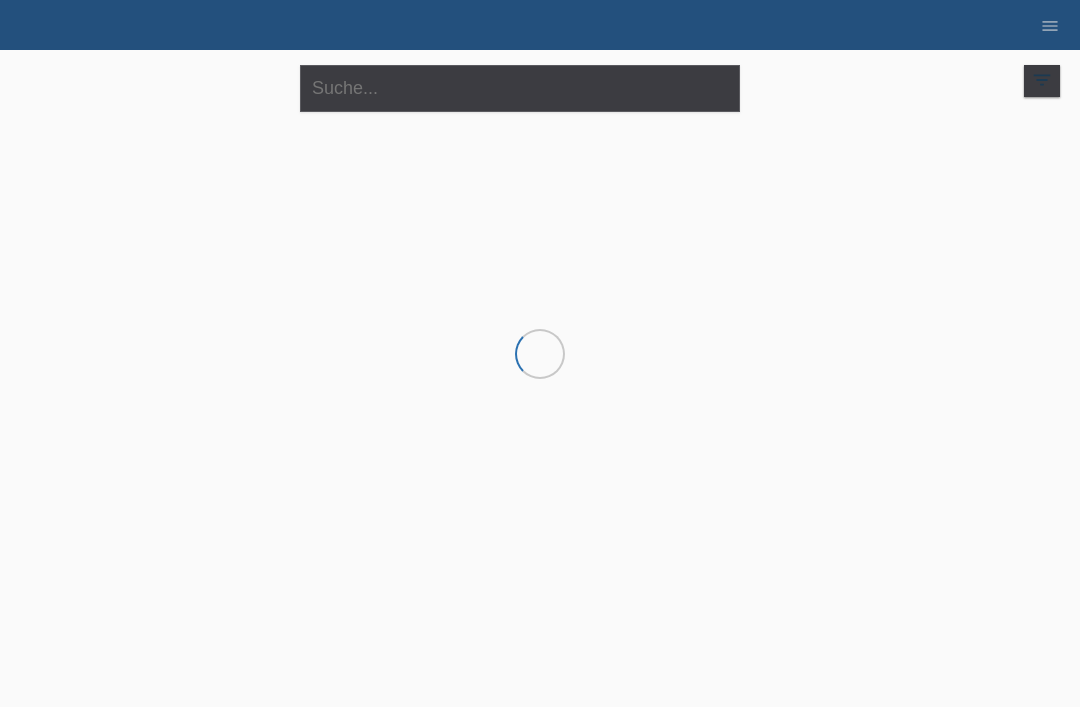 scroll, scrollTop: 0, scrollLeft: 0, axis: both 